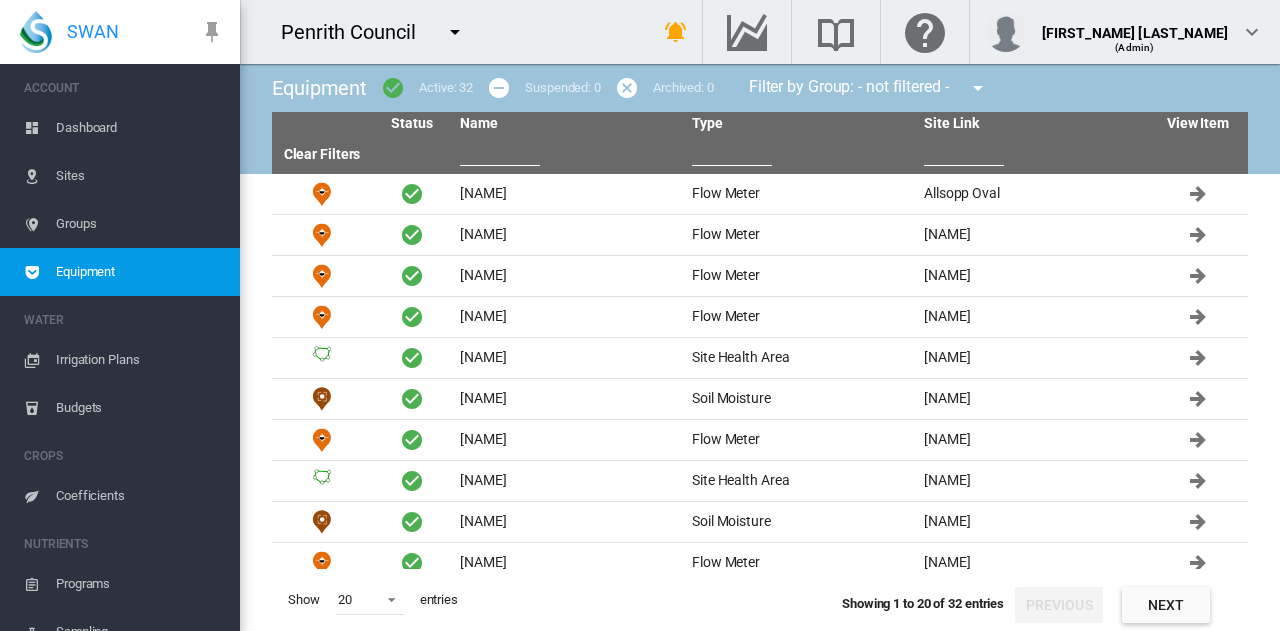 click on "Sites" at bounding box center [140, 176] 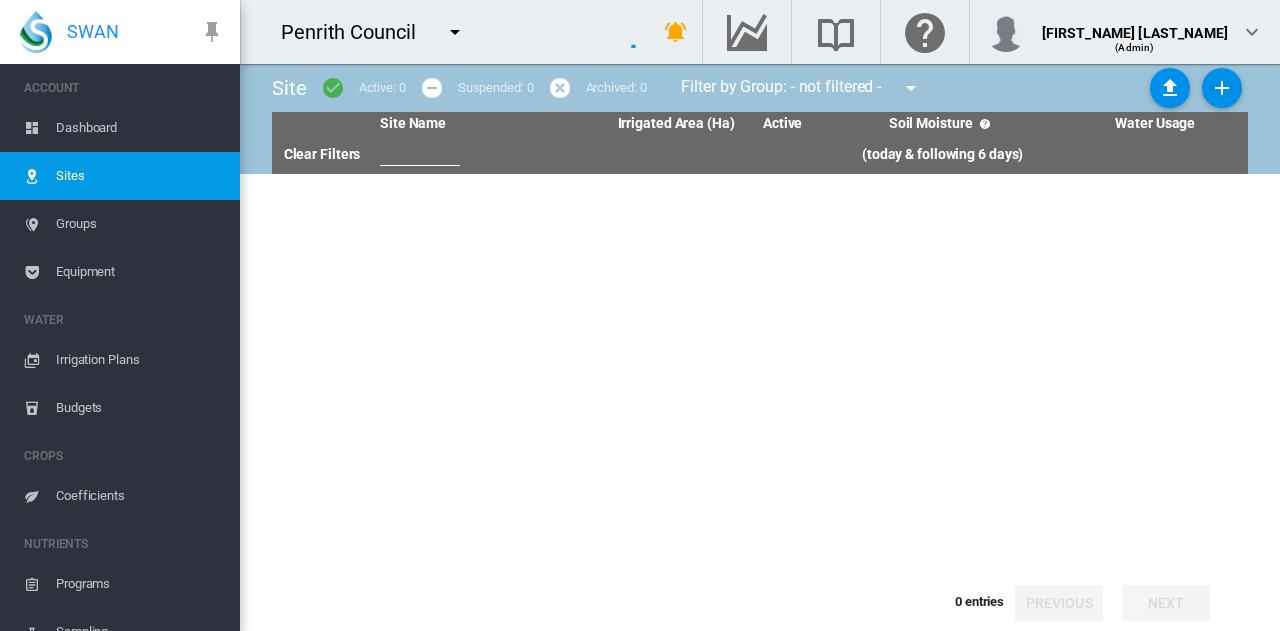click on "Sites" at bounding box center [140, 176] 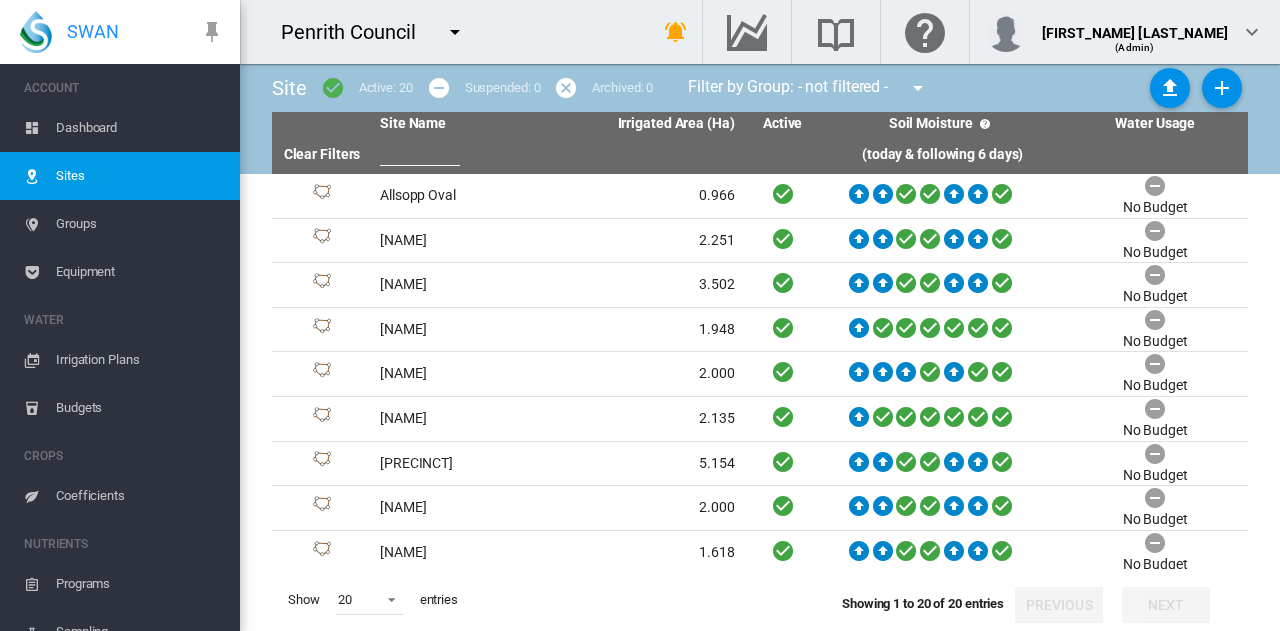 click at bounding box center [918, 88] 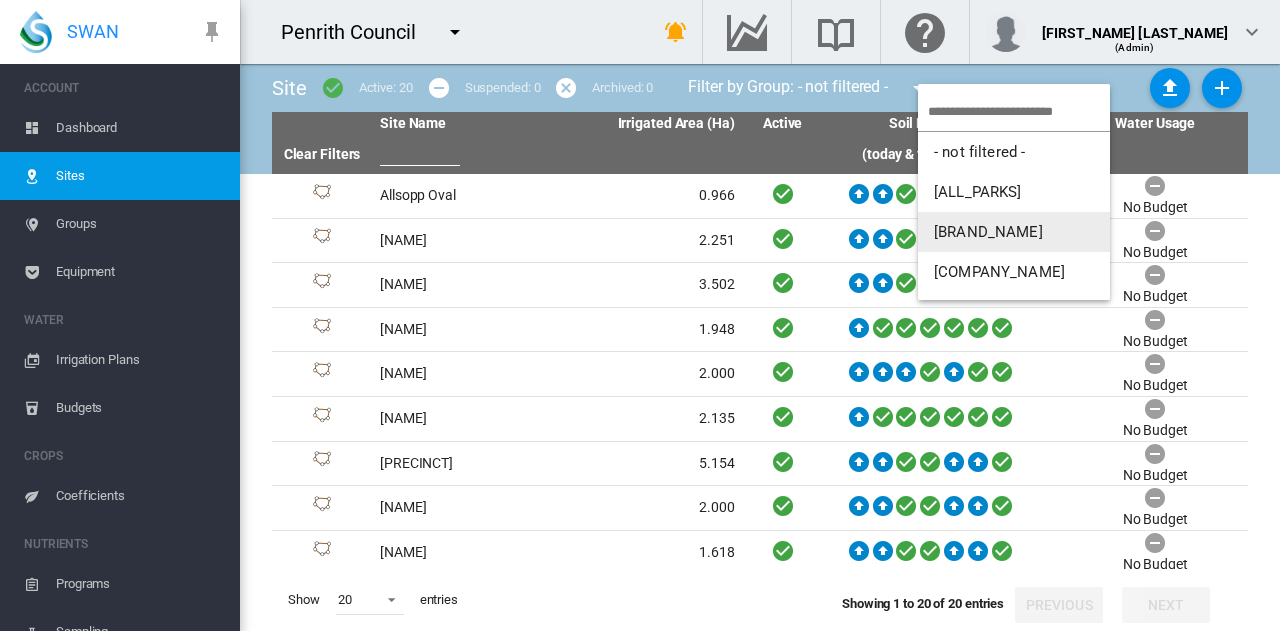 click on "[BRAND_NAME]" at bounding box center (1014, 232) 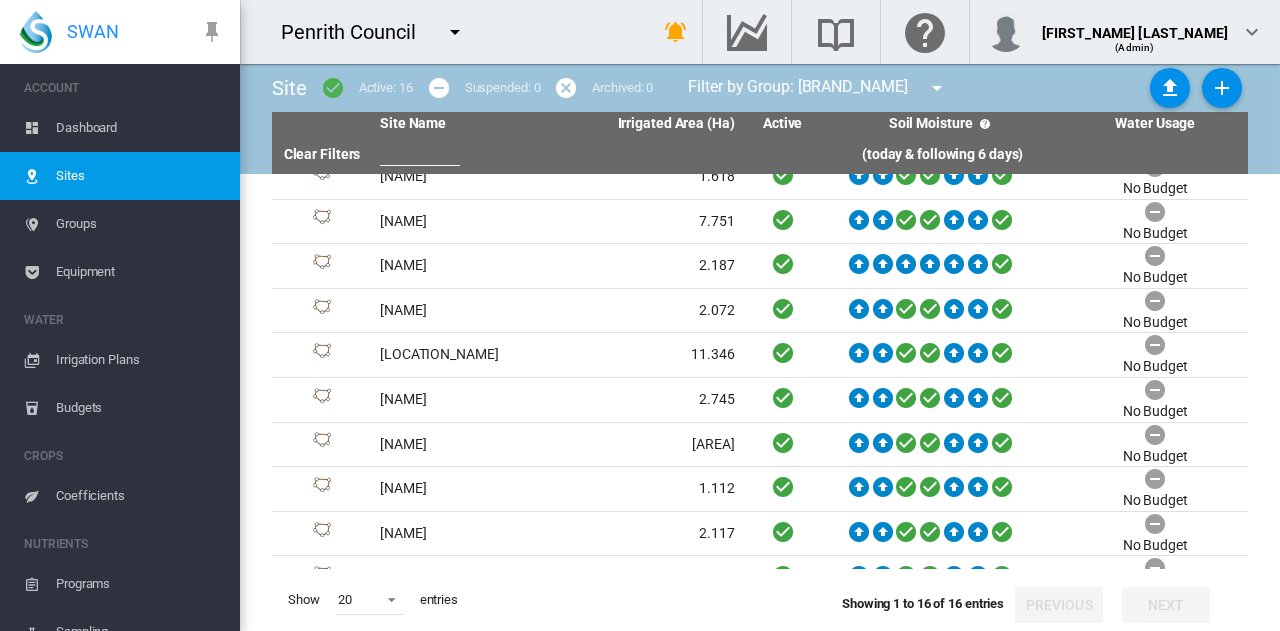 scroll, scrollTop: 212, scrollLeft: 0, axis: vertical 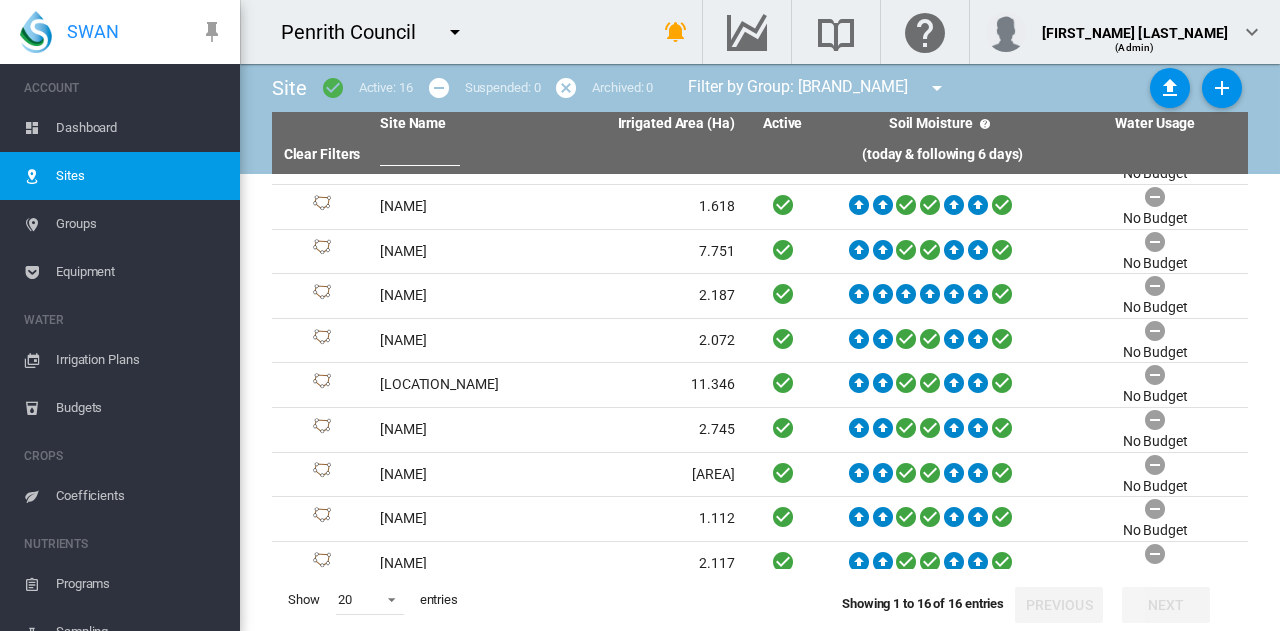 click at bounding box center (420, 151) 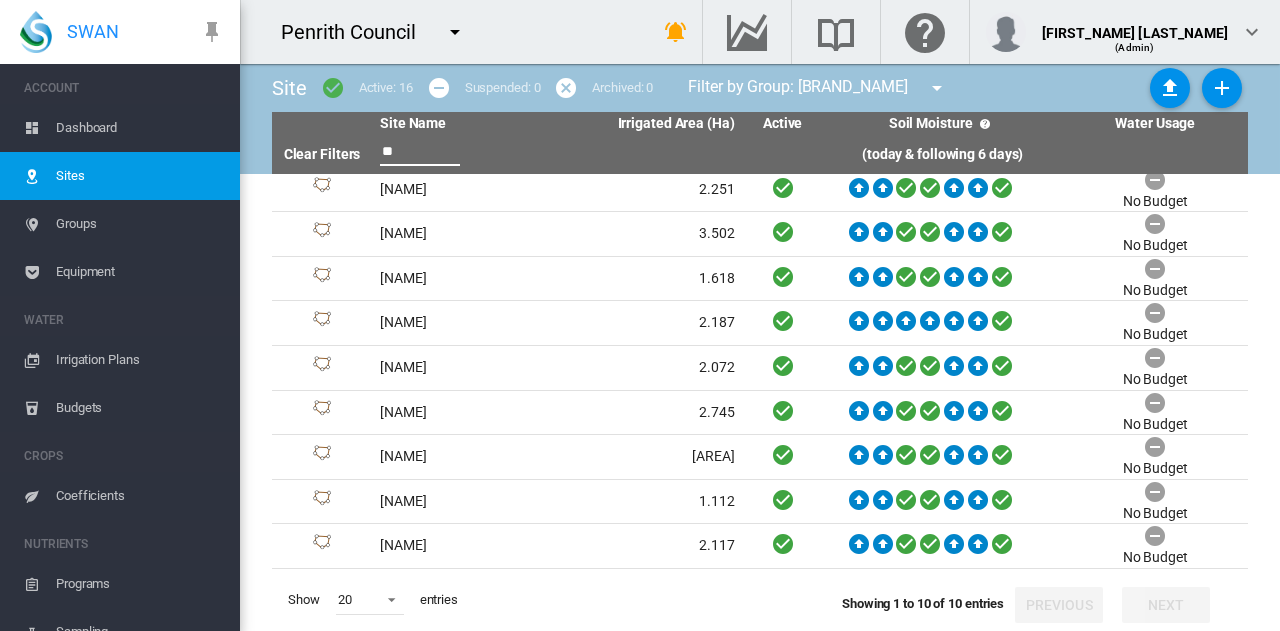 scroll, scrollTop: 0, scrollLeft: 0, axis: both 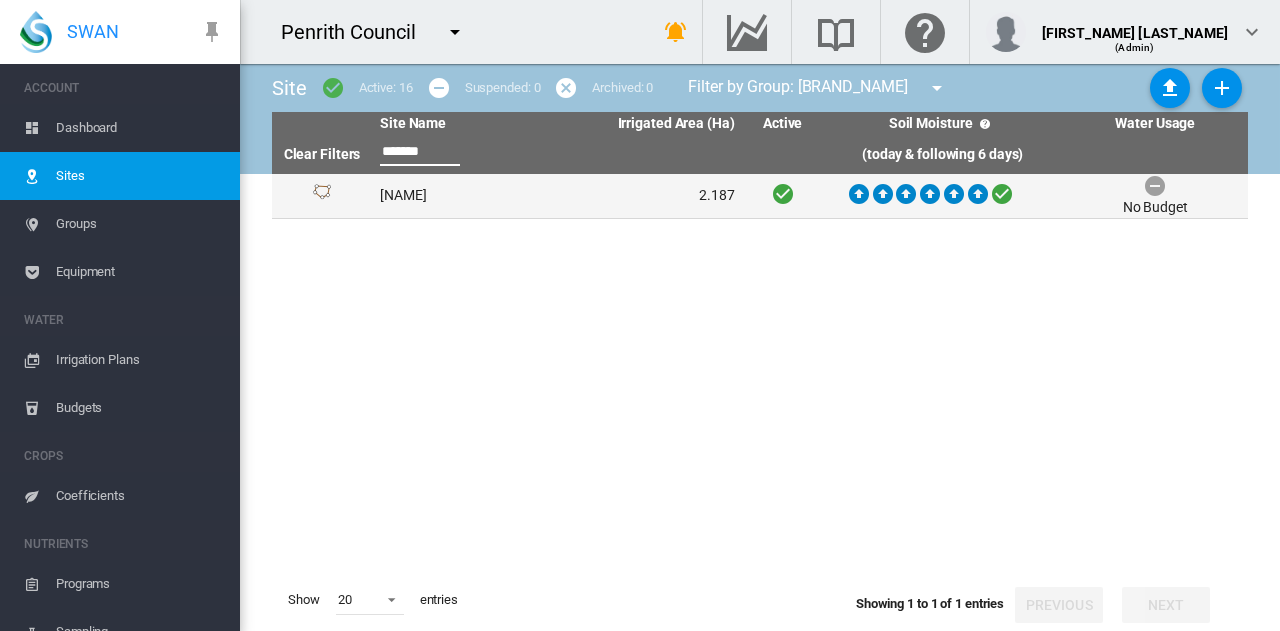 type on "*******" 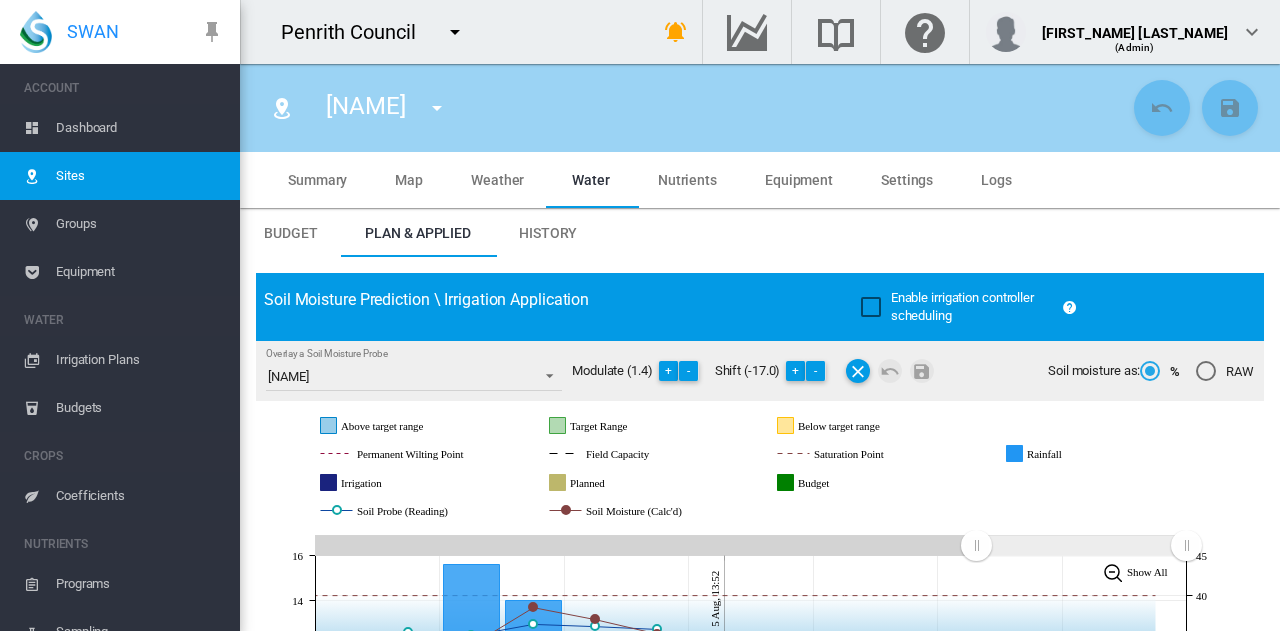 scroll, scrollTop: 300, scrollLeft: 0, axis: vertical 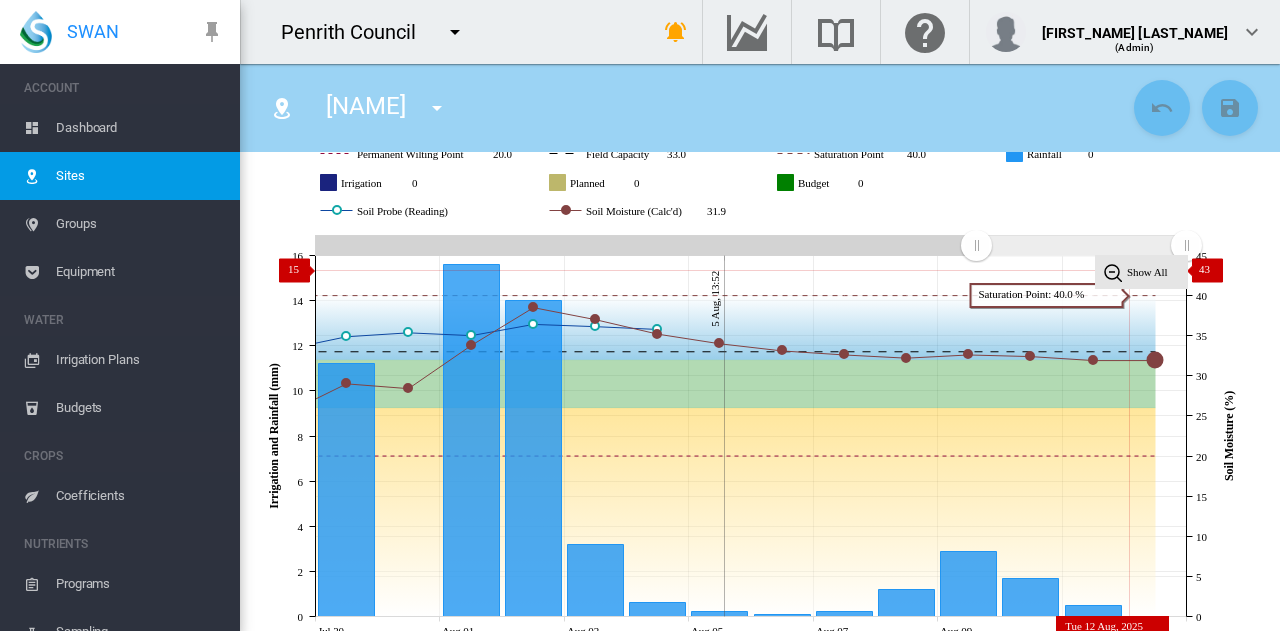 click on "Show All" 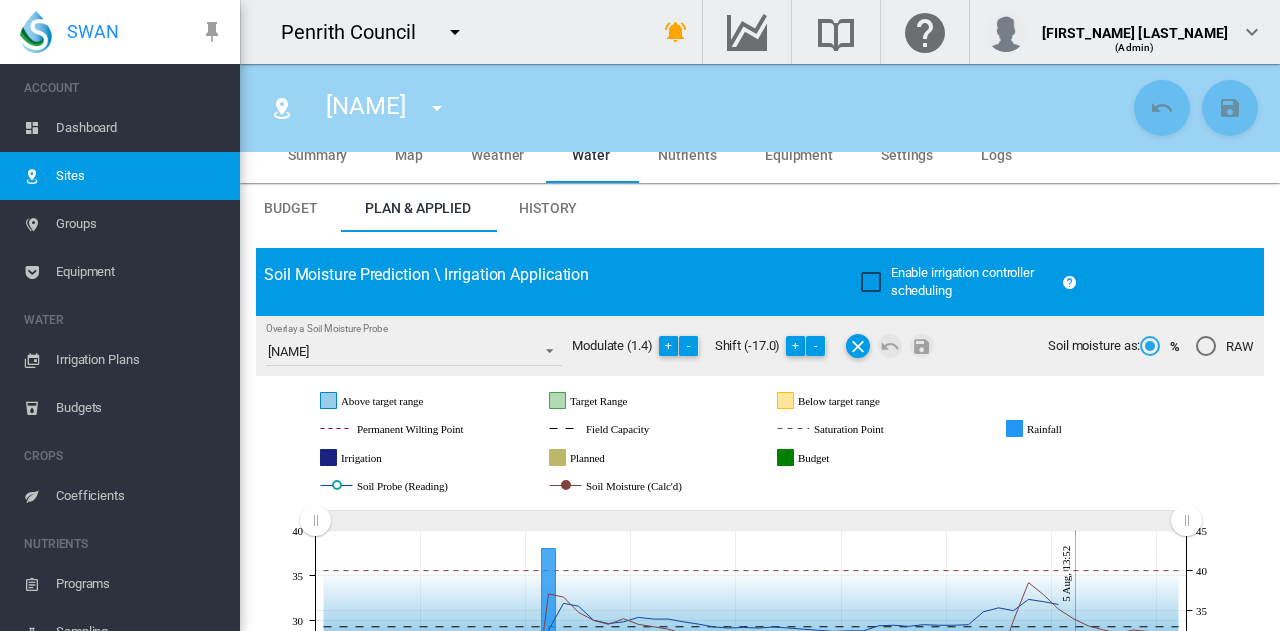 scroll, scrollTop: 0, scrollLeft: 0, axis: both 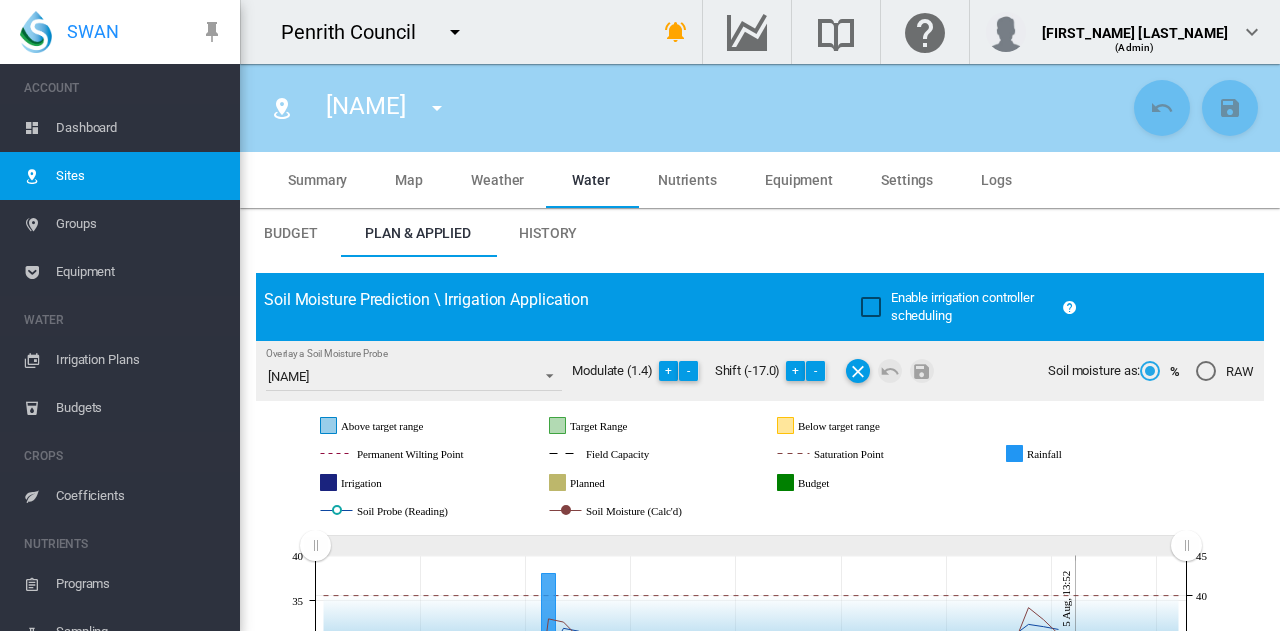 click on "Settings" at bounding box center (907, 180) 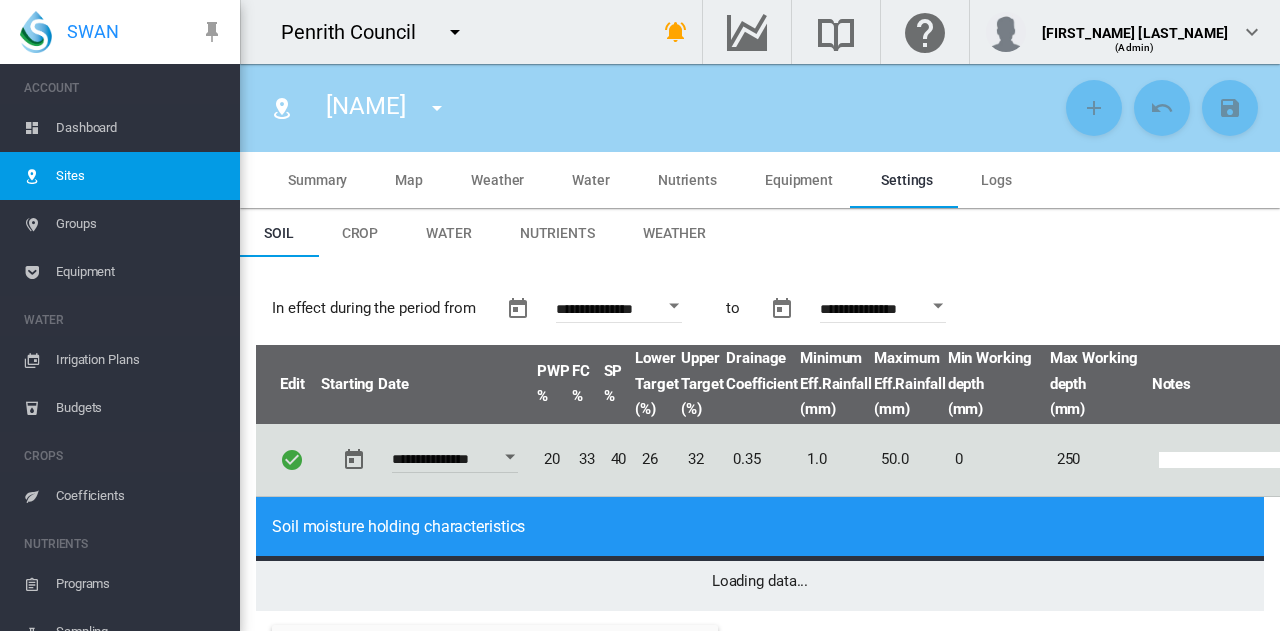 type on "*" 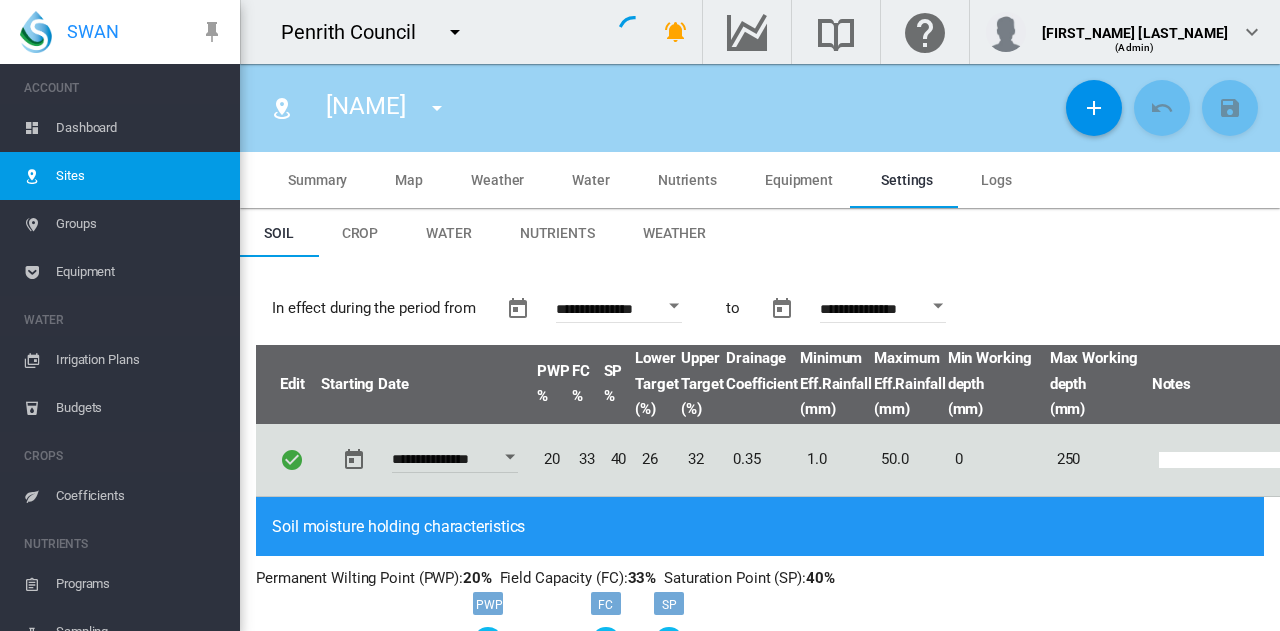 click on "Crop" at bounding box center [360, 233] 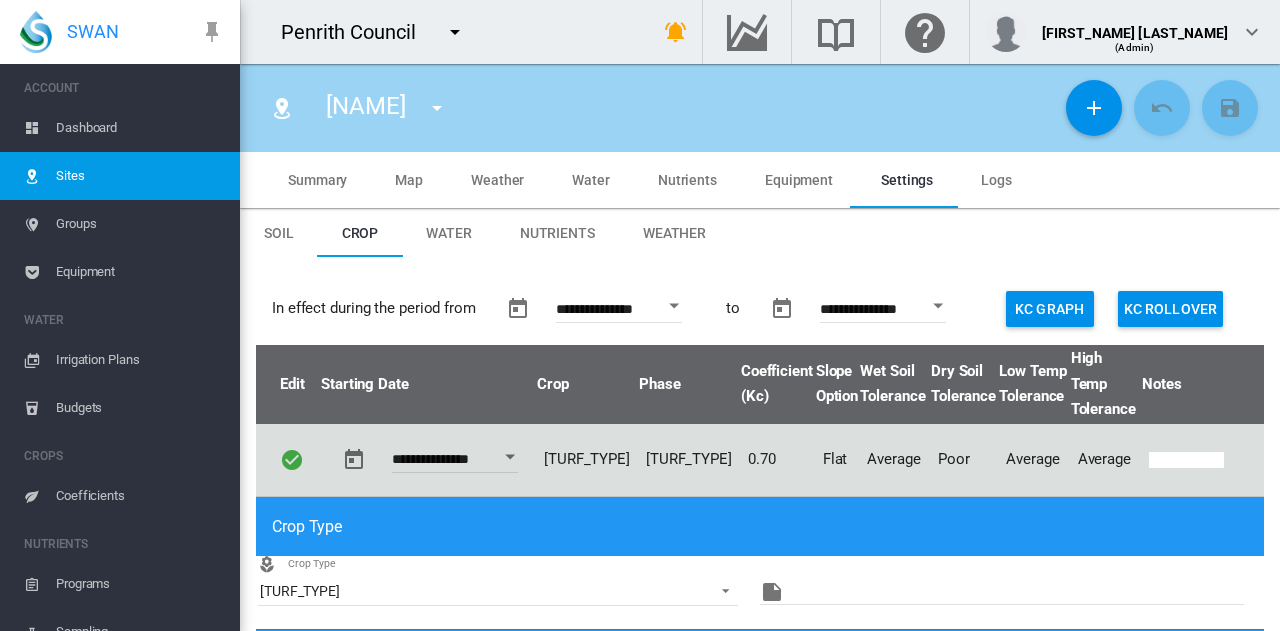 click on "Map" at bounding box center [409, 180] 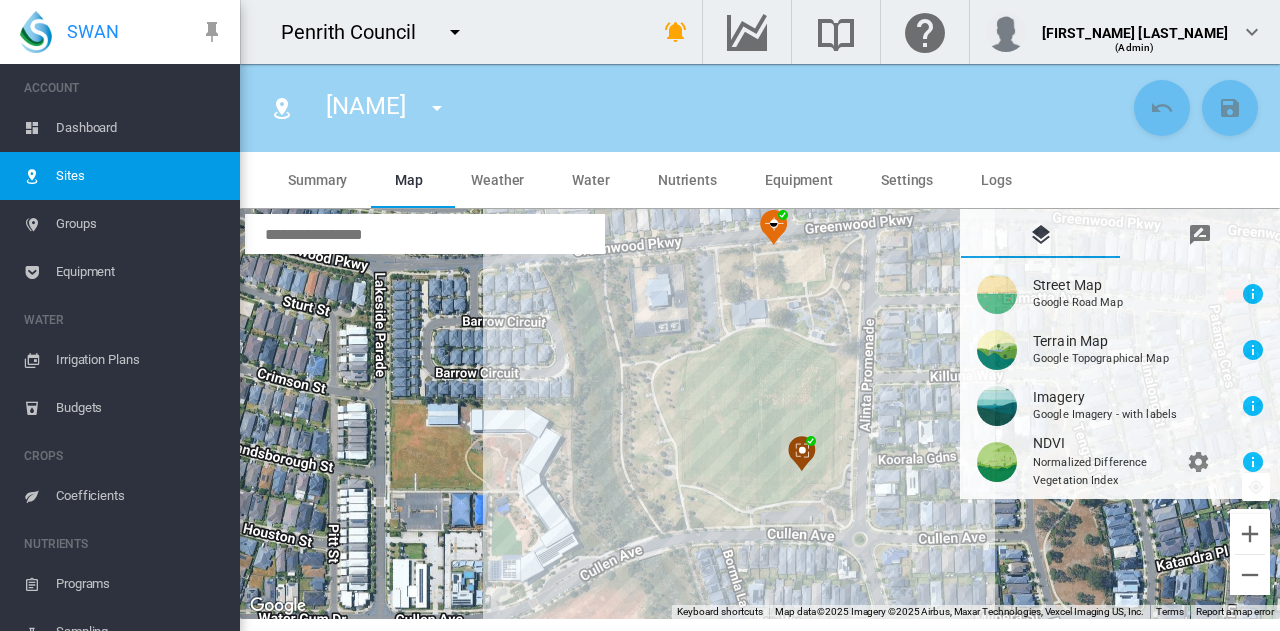 drag, startPoint x: 811, startPoint y: 174, endPoint x: 876, endPoint y: 177, distance: 65.06919 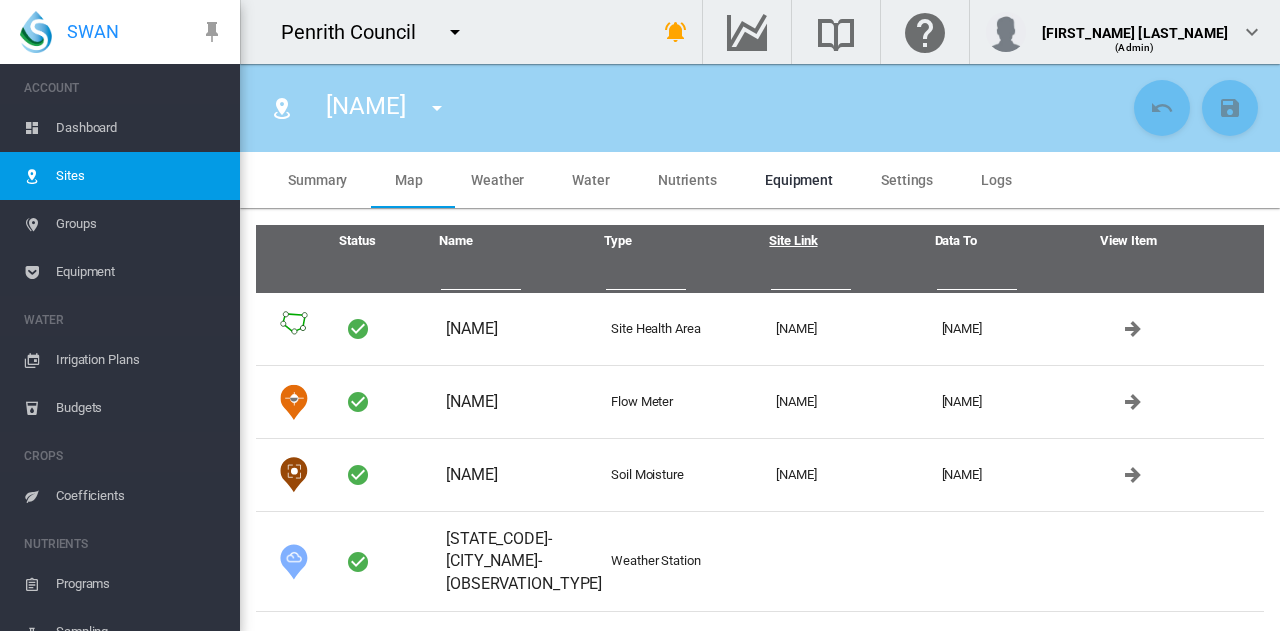 click on "Settings" at bounding box center [907, 180] 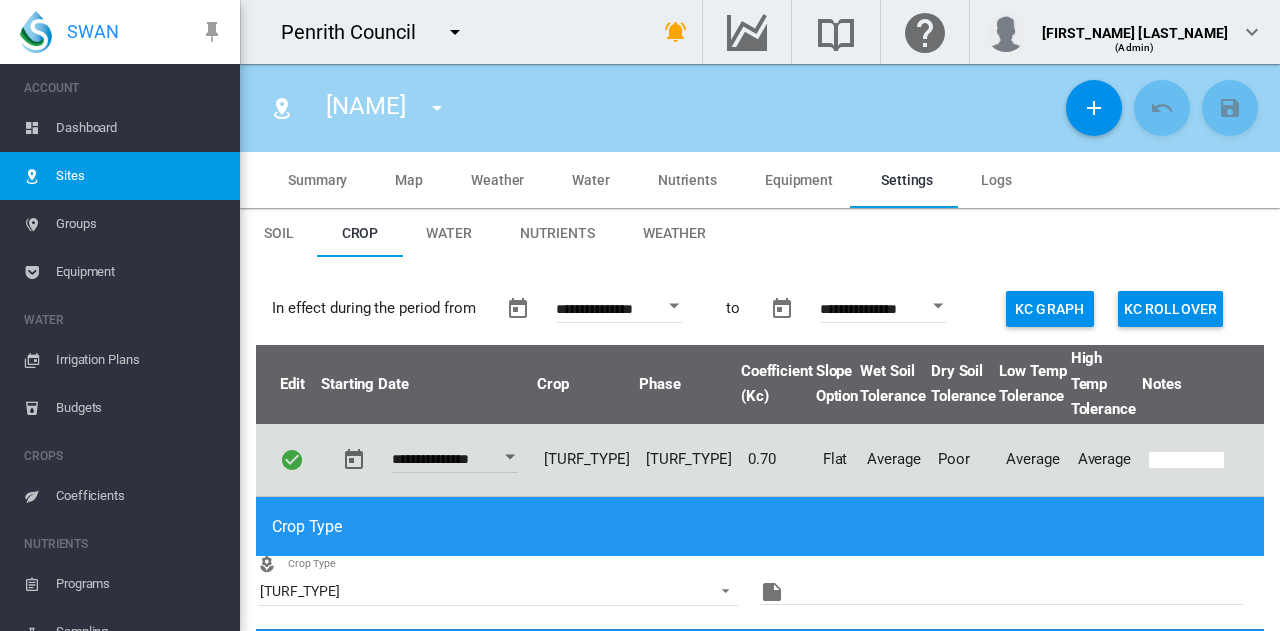 click on "In effect during the period from
[DATE]
to
[DATE]
Kc Graph
Kc Rollover
Edit
Starting Date
Crop
Phase
Coefficient (Kc)
Slope Option
Wet Soil Tolerance
Dry Soil Tolerance
Low Temp Tolerance
High Temp Tolerance
Notes
[VALUE]" at bounding box center (760, 883) 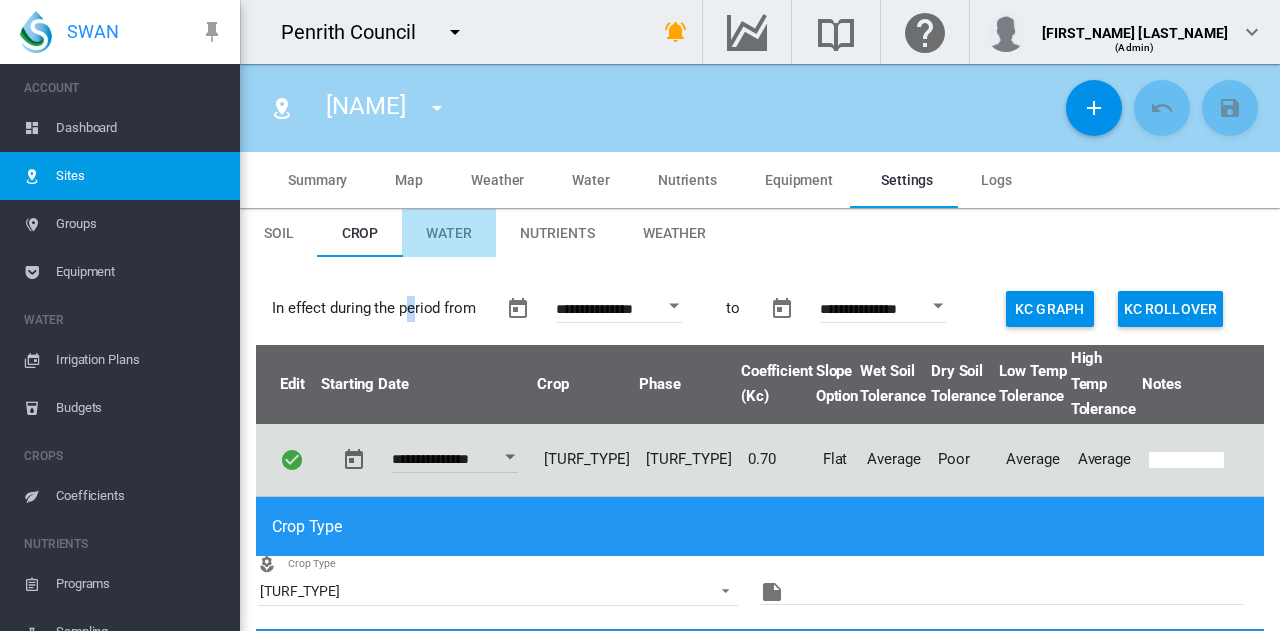click on "Water" at bounding box center [449, 233] 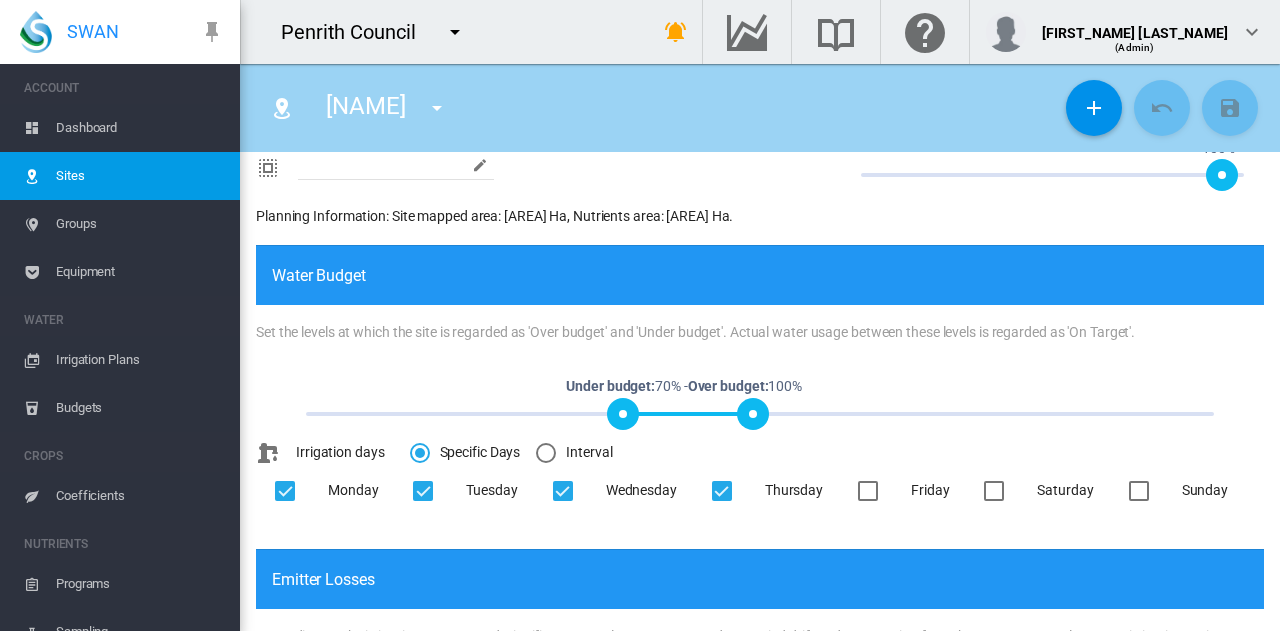 scroll, scrollTop: 600, scrollLeft: 0, axis: vertical 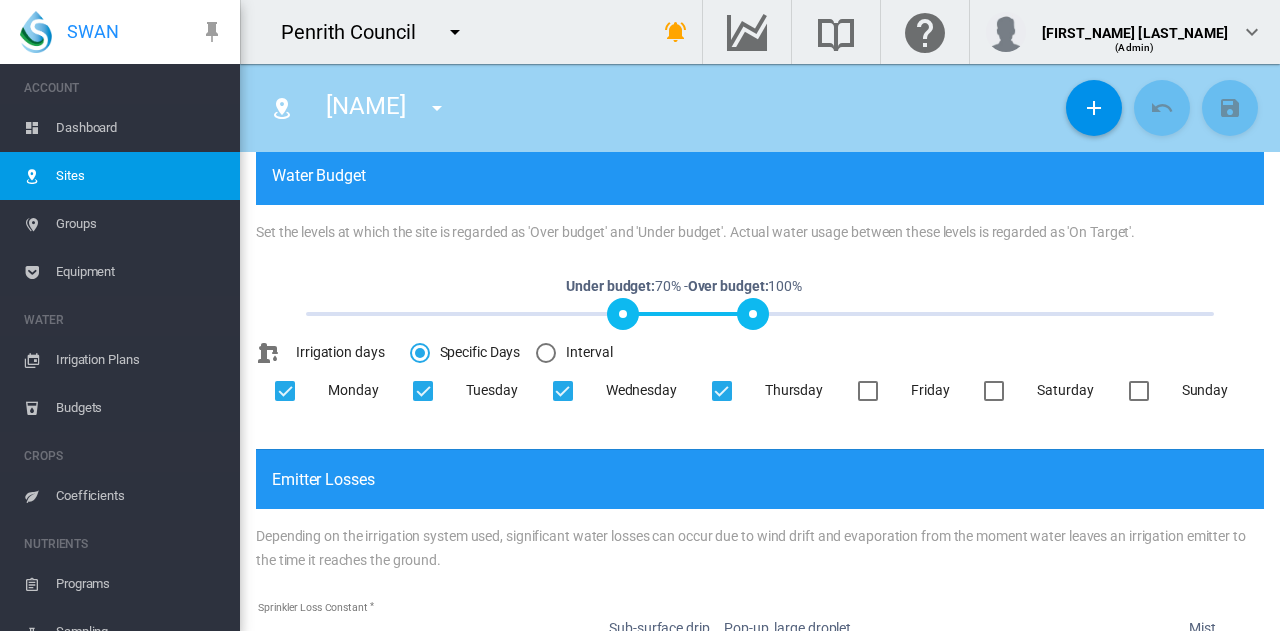 click at bounding box center [423, 391] 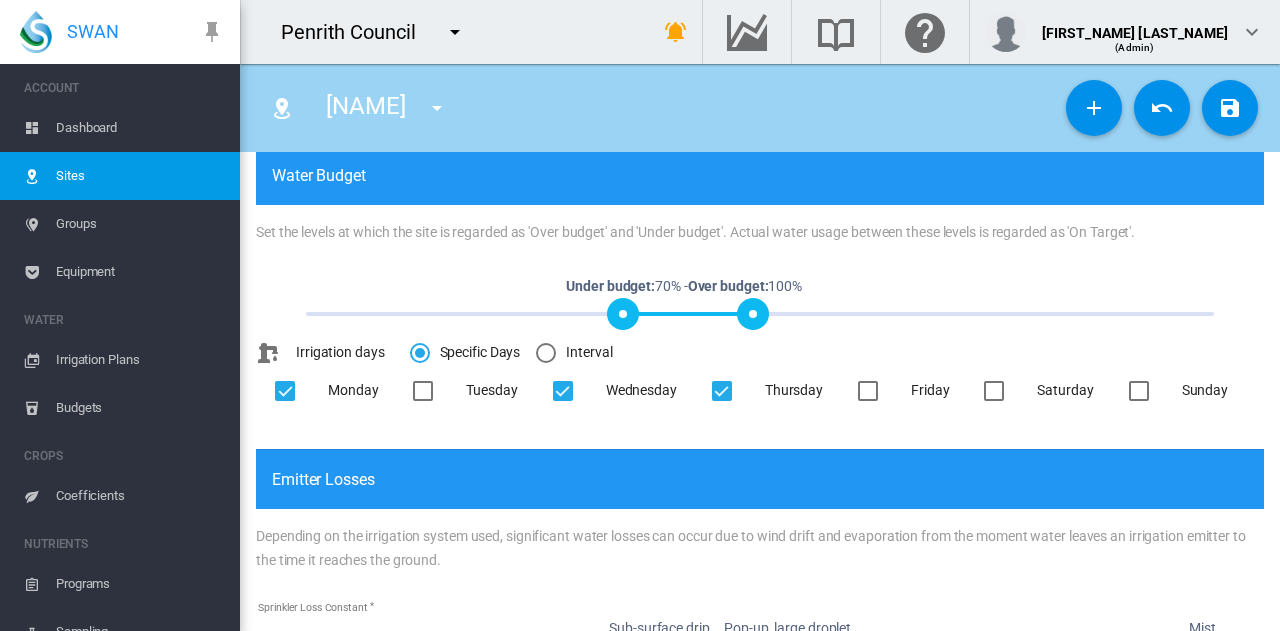 click at bounding box center [563, 391] 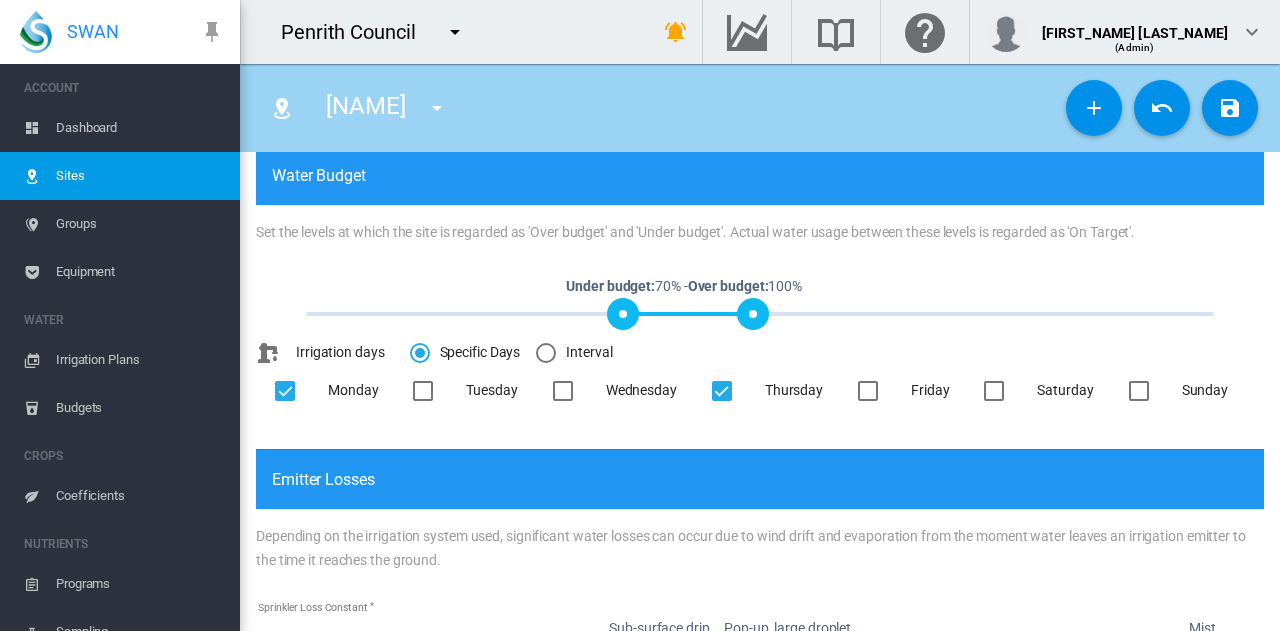 click at bounding box center (994, 391) 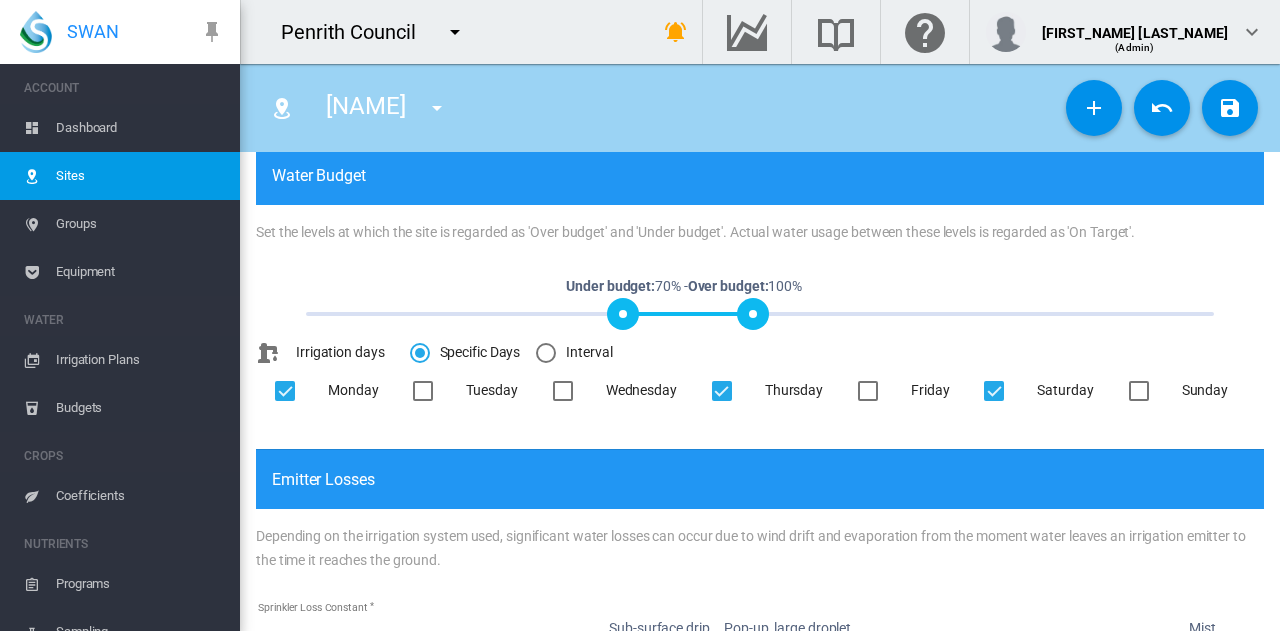 click at bounding box center [1230, 108] 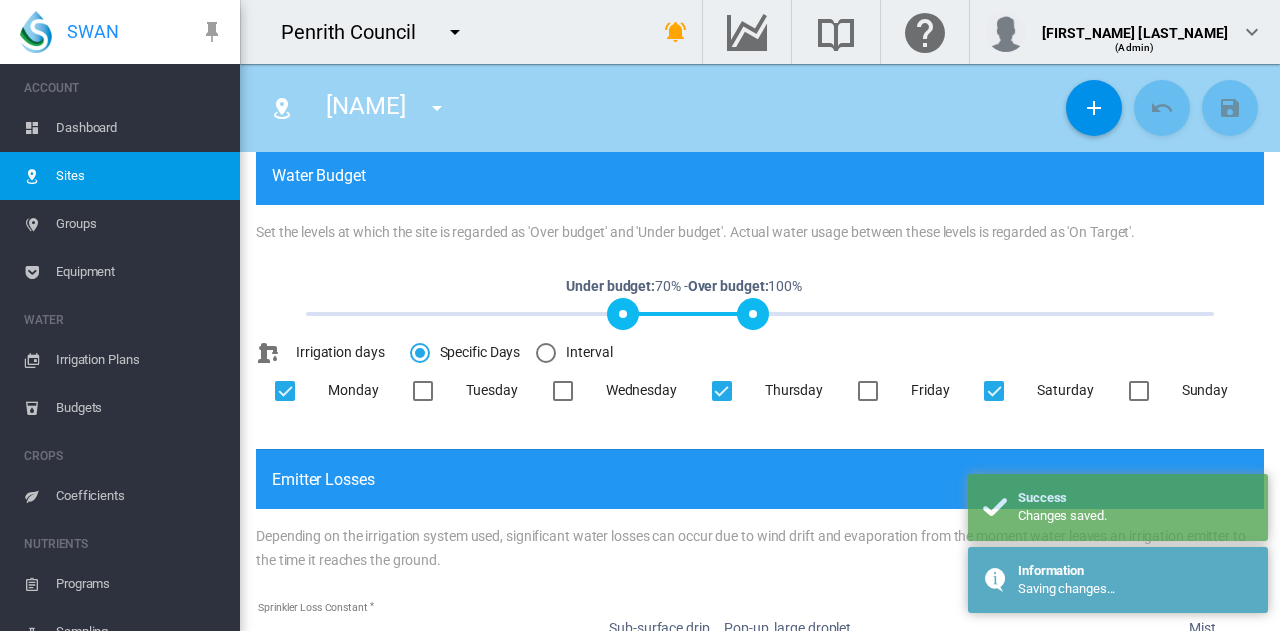 click at bounding box center [437, 108] 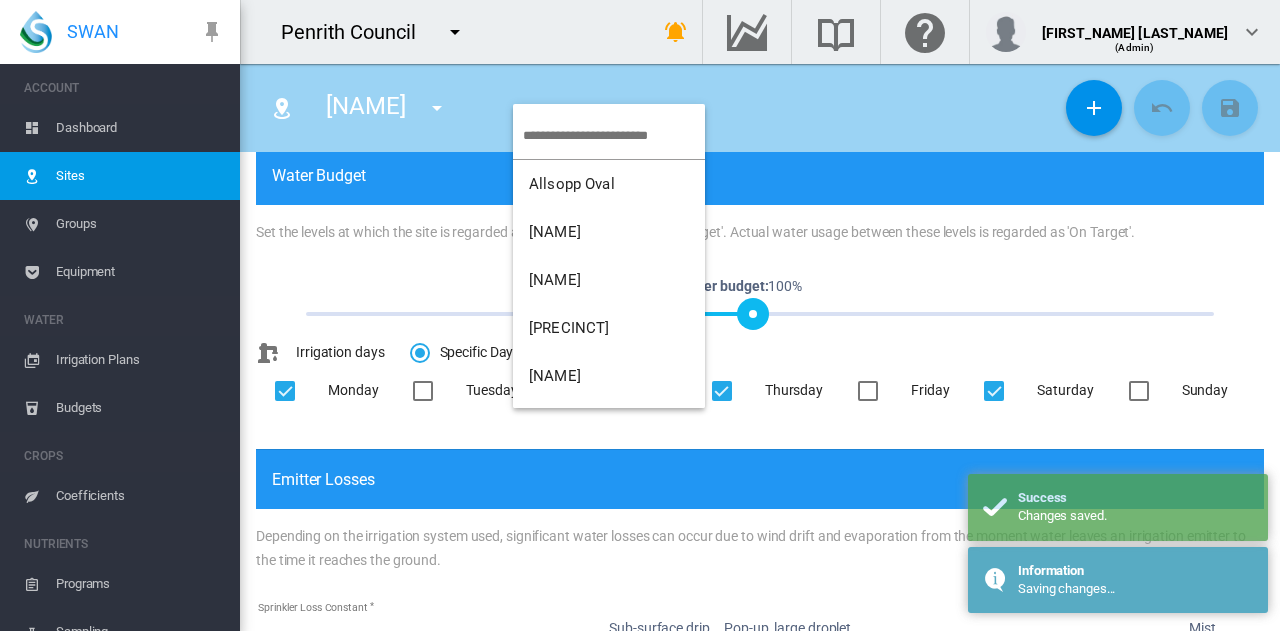 click at bounding box center (614, 135) 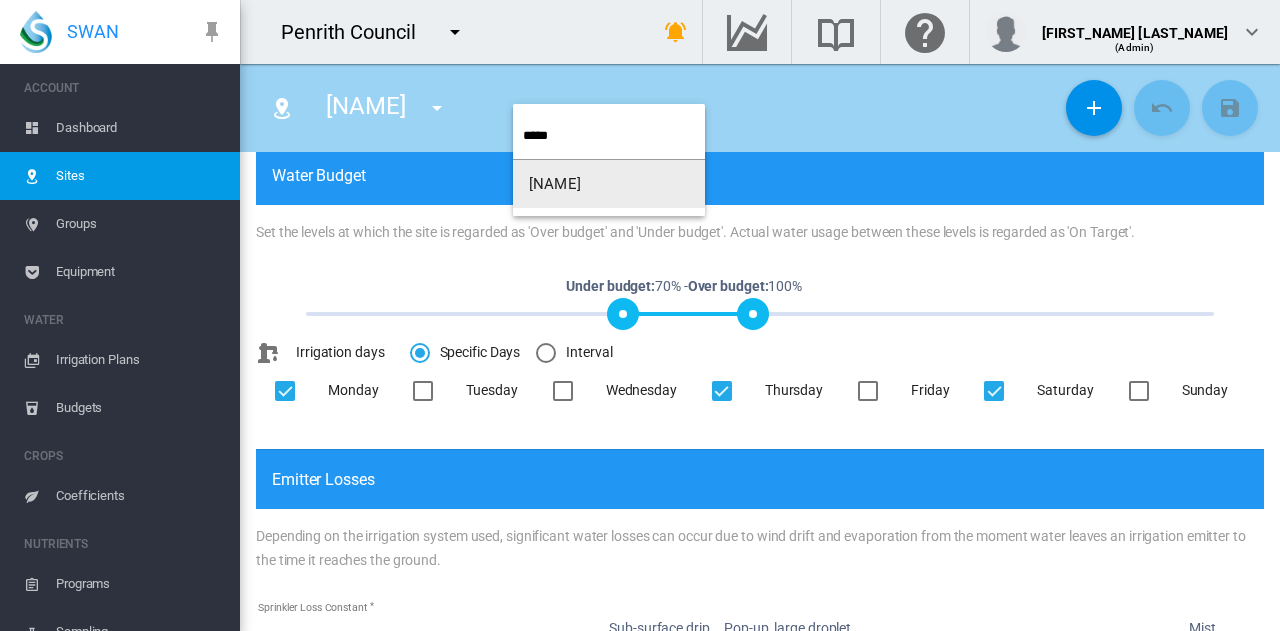 type on "*****" 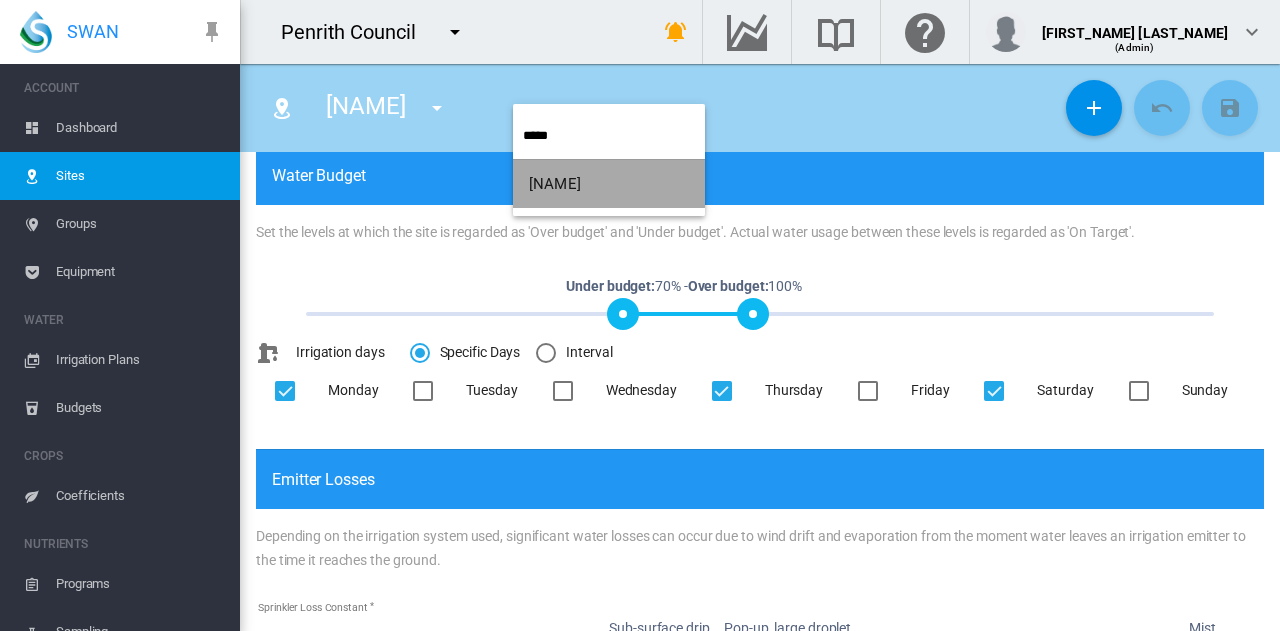 click on "[NAME]" at bounding box center (555, 184) 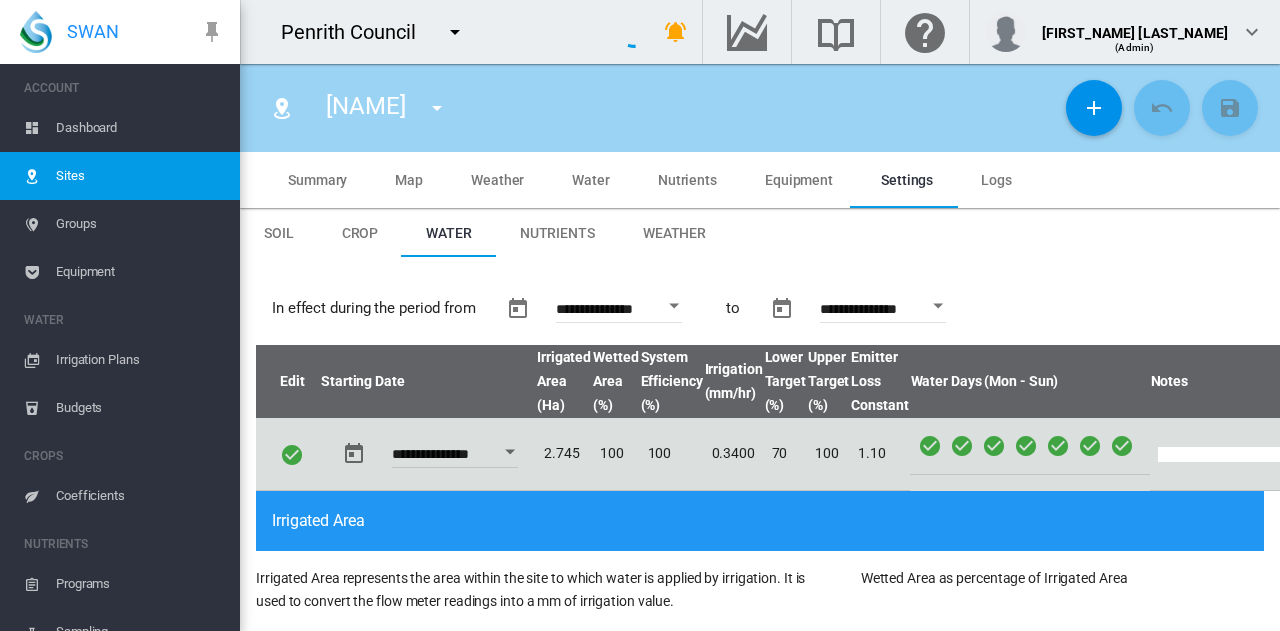 type on "*" 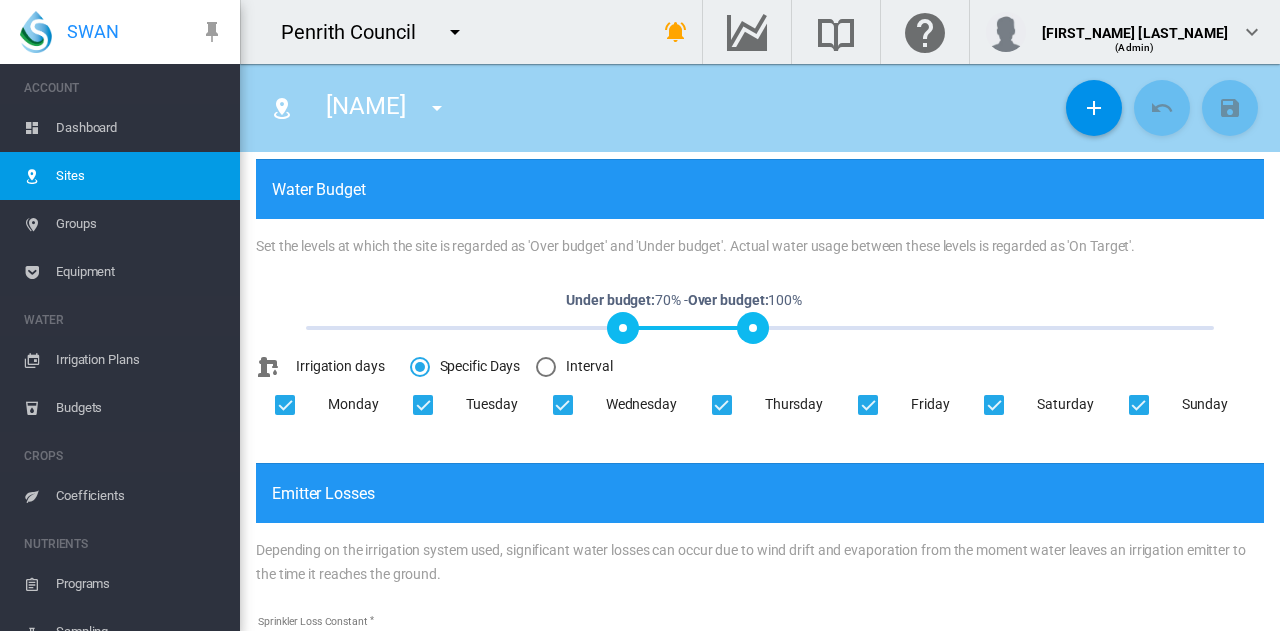 scroll, scrollTop: 700, scrollLeft: 0, axis: vertical 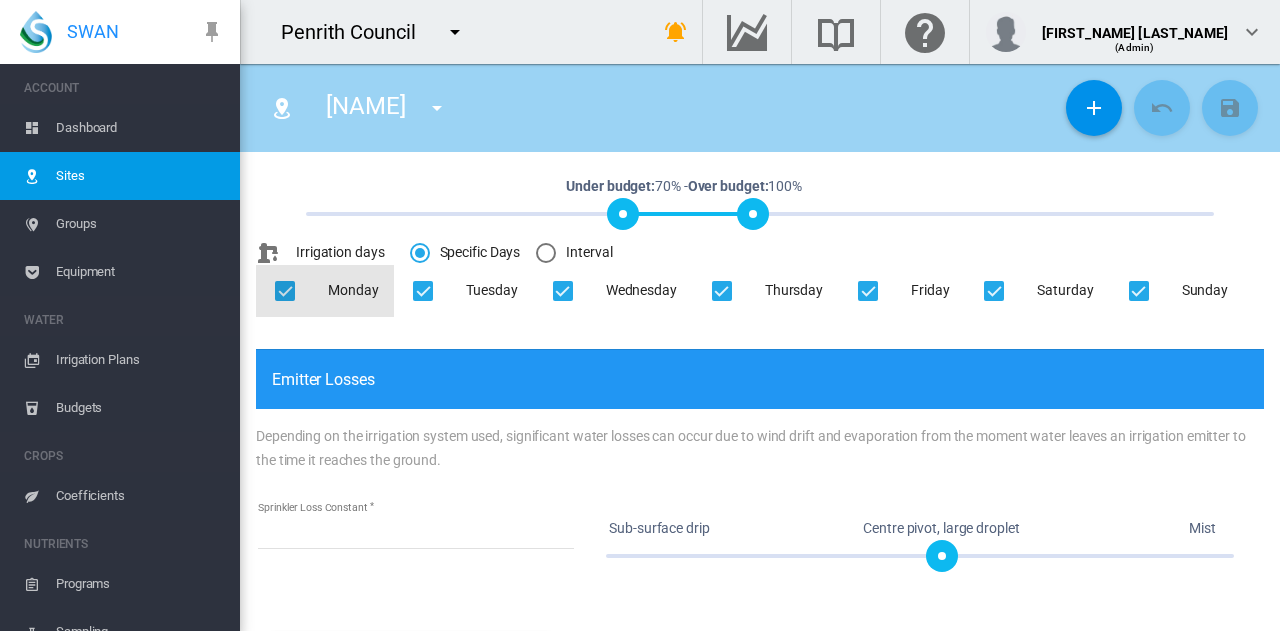 drag, startPoint x: 286, startPoint y: 293, endPoint x: 568, endPoint y: 293, distance: 282 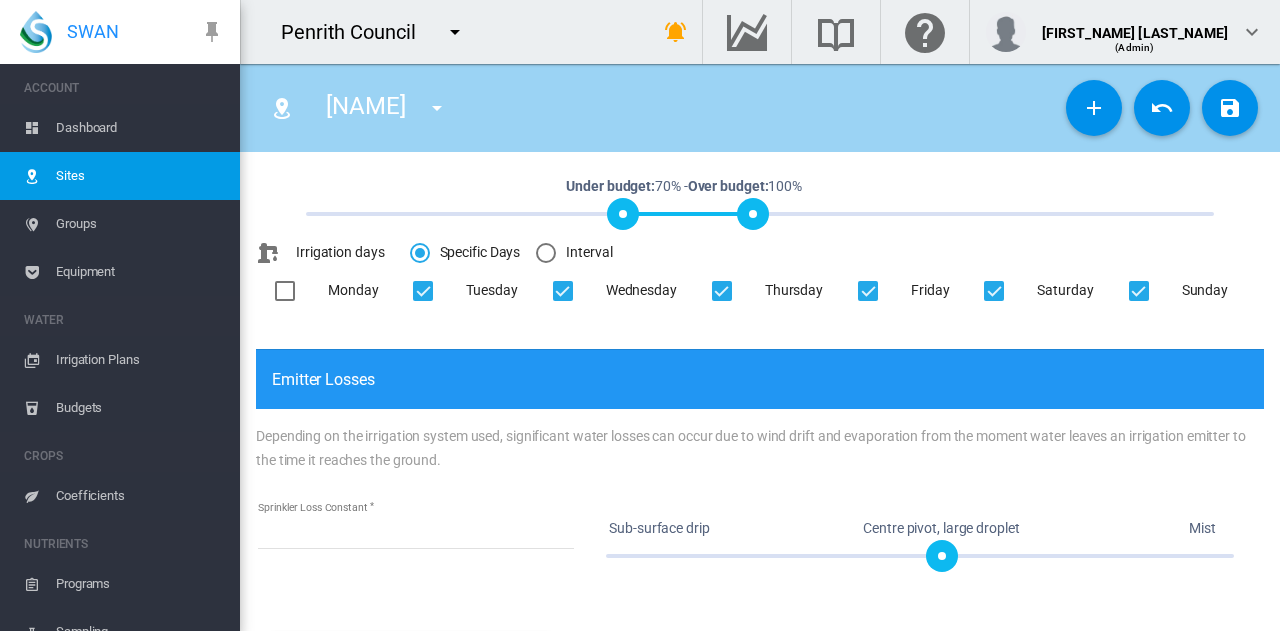 click at bounding box center [563, 291] 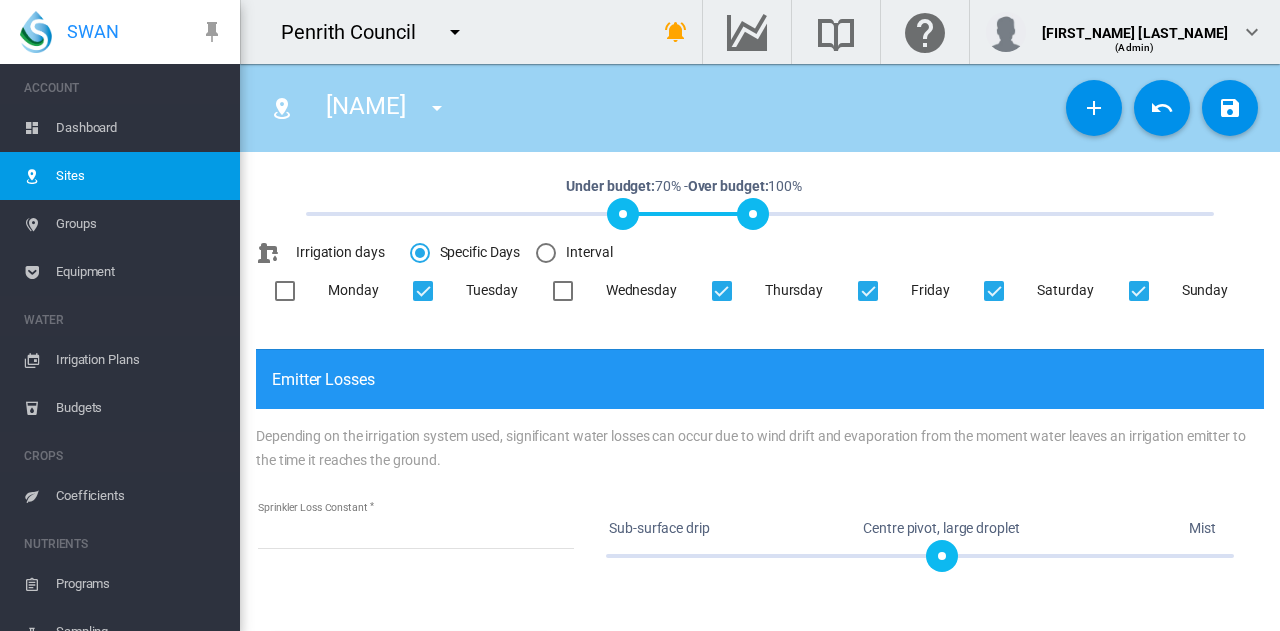 drag, startPoint x: 700, startPoint y: 293, endPoint x: 830, endPoint y: 276, distance: 131.10683 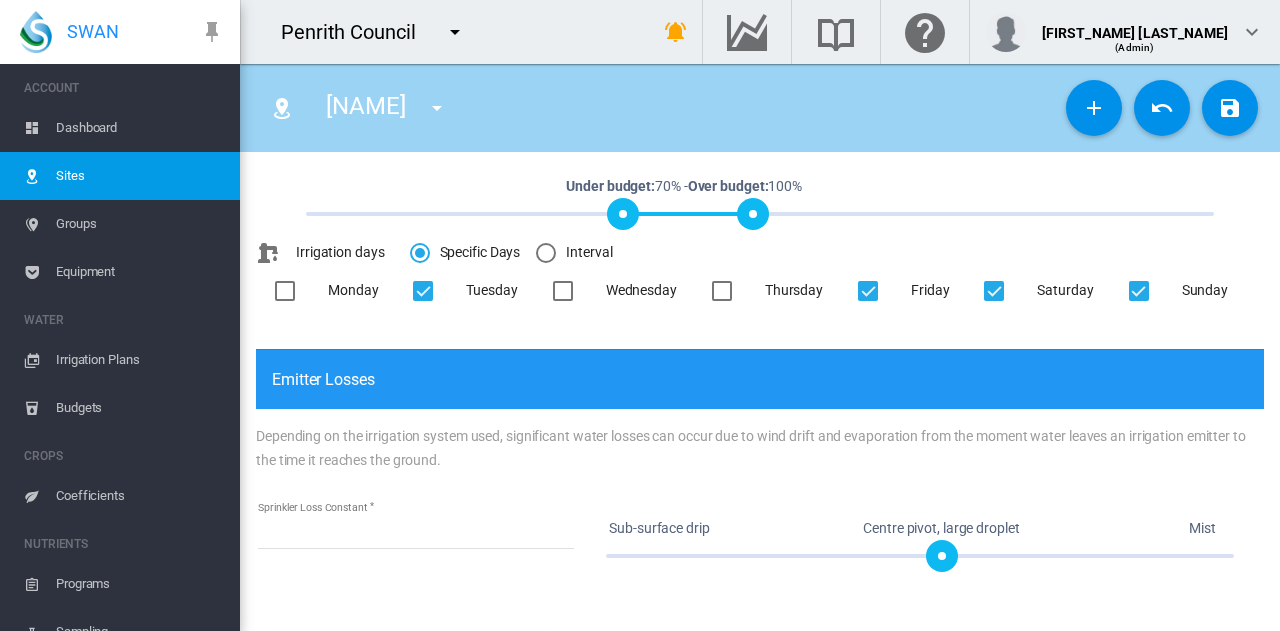 click at bounding box center (868, 291) 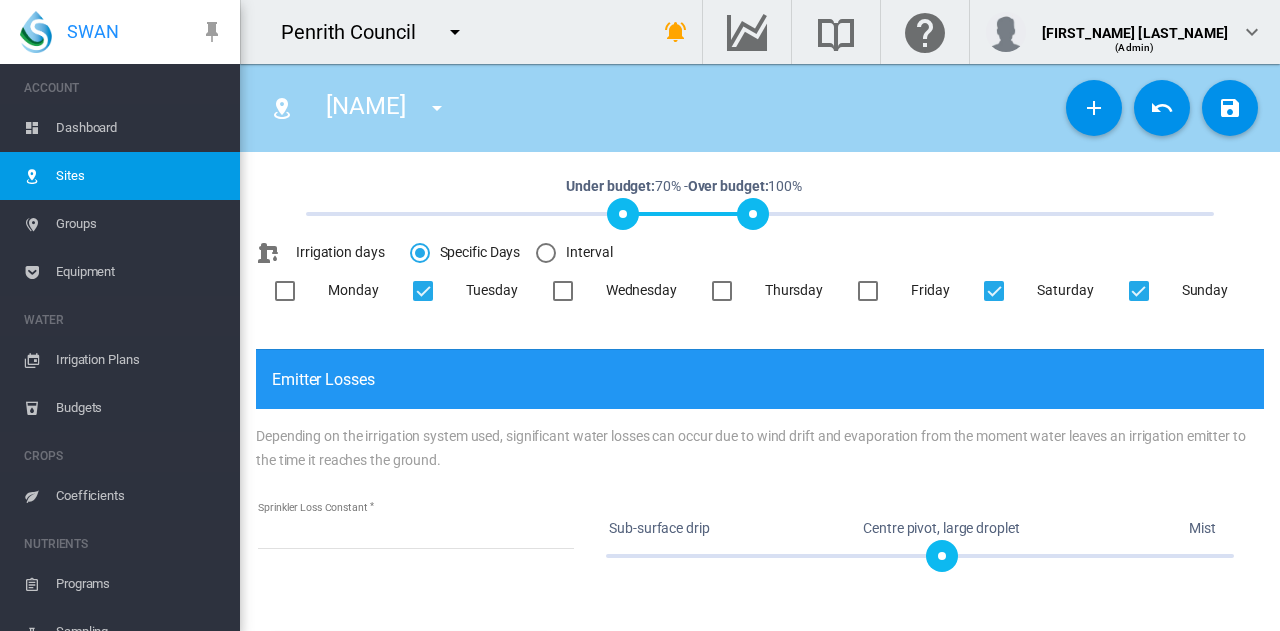 click at bounding box center [994, 291] 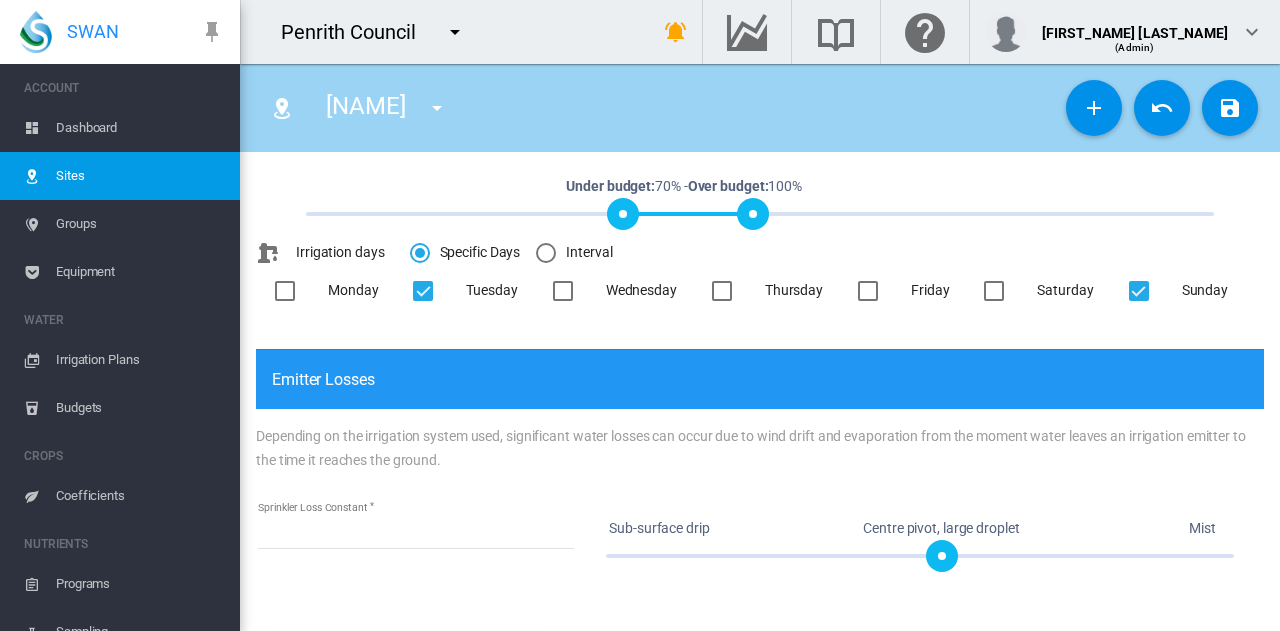 click at bounding box center (1139, 291) 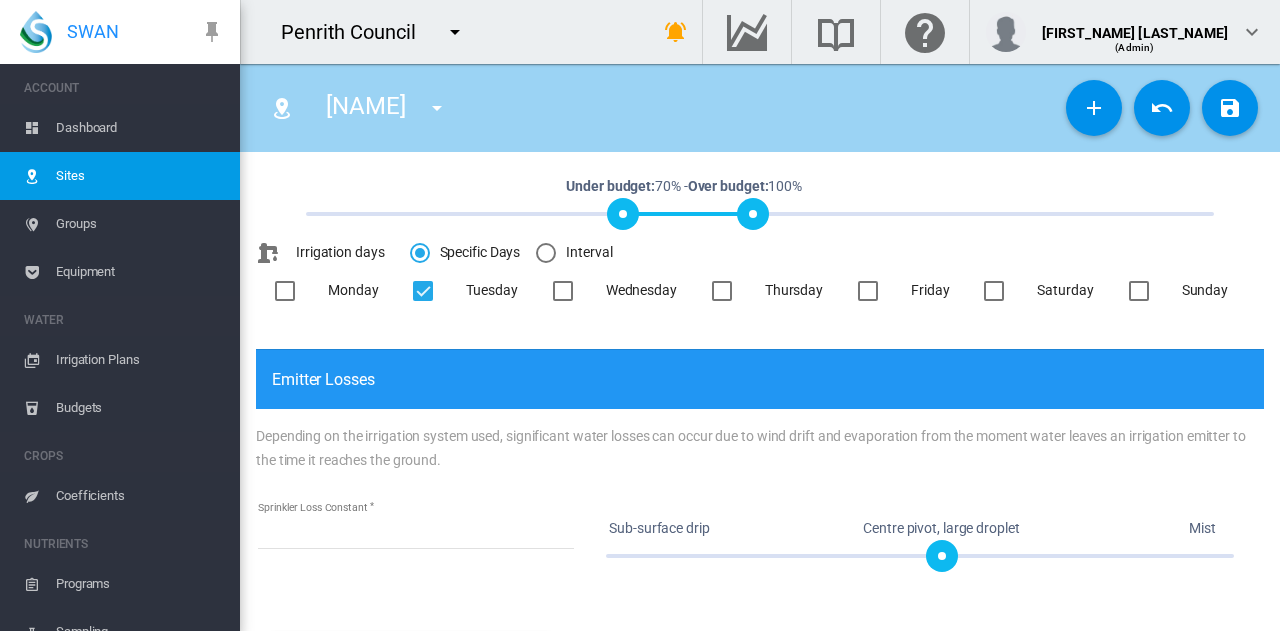 click at bounding box center [1230, 108] 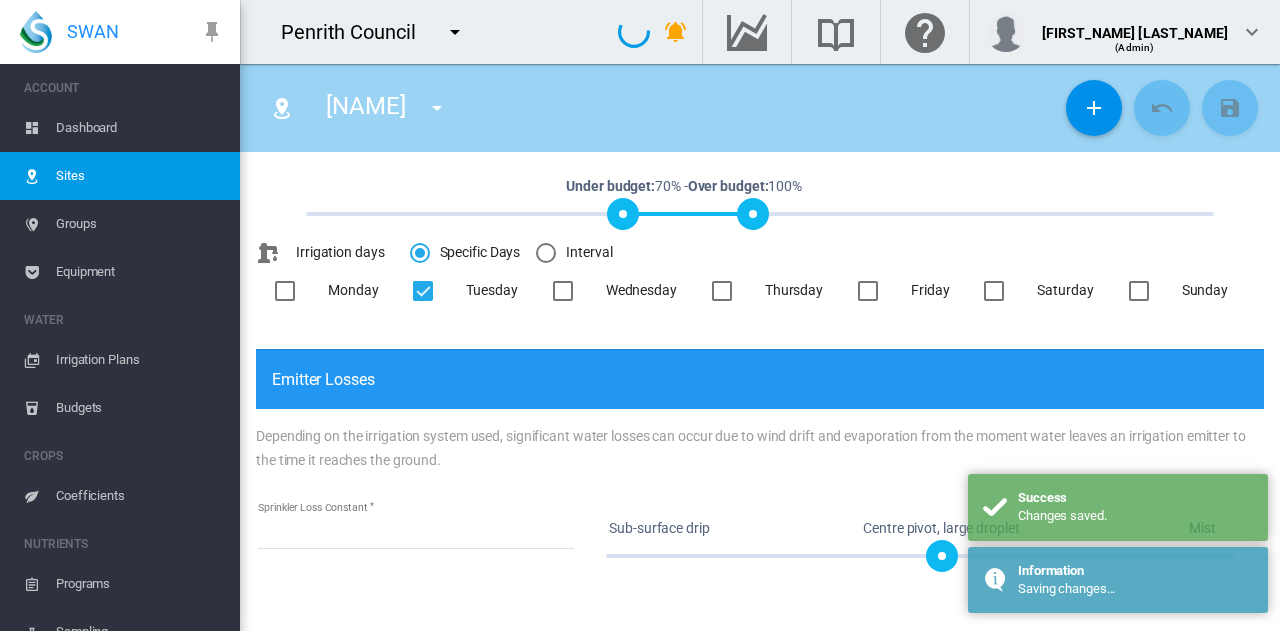 click at bounding box center (437, 108) 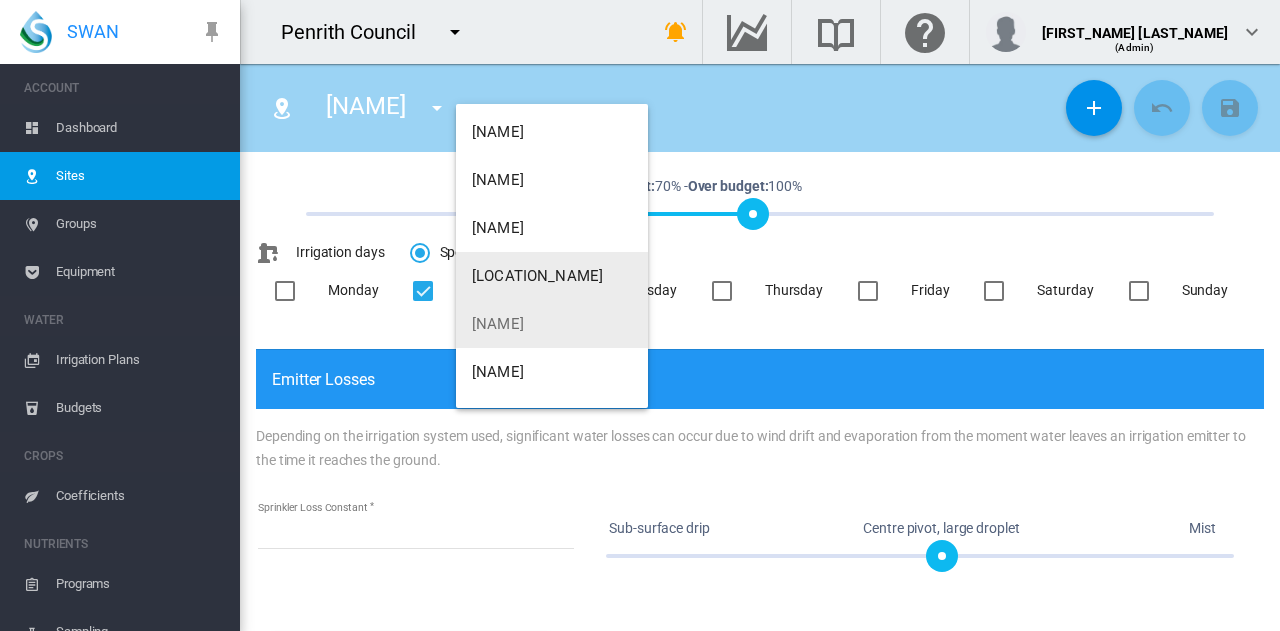 scroll, scrollTop: 400, scrollLeft: 0, axis: vertical 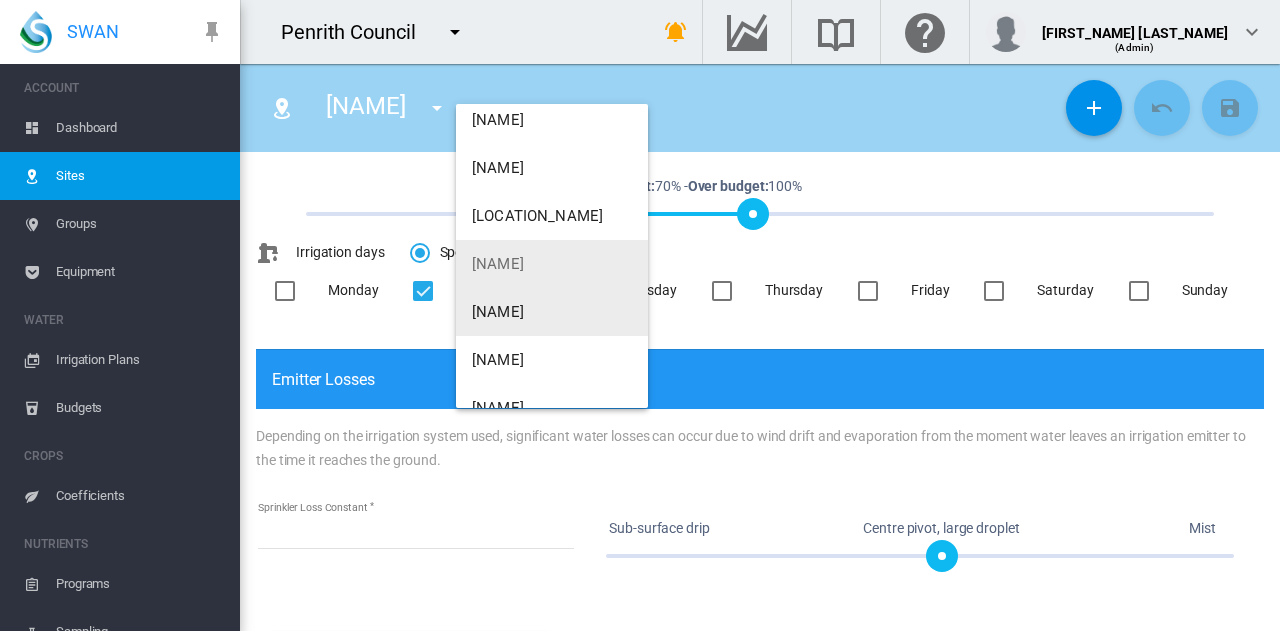 click on "[NAME]" at bounding box center (498, 312) 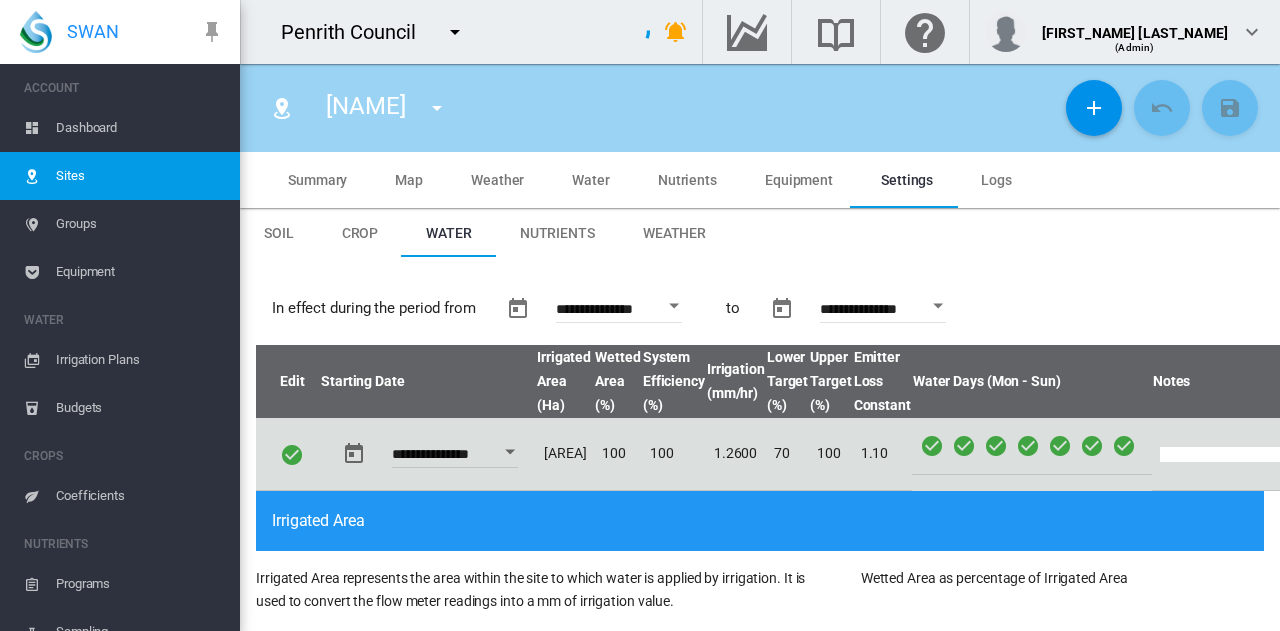 type on "*" 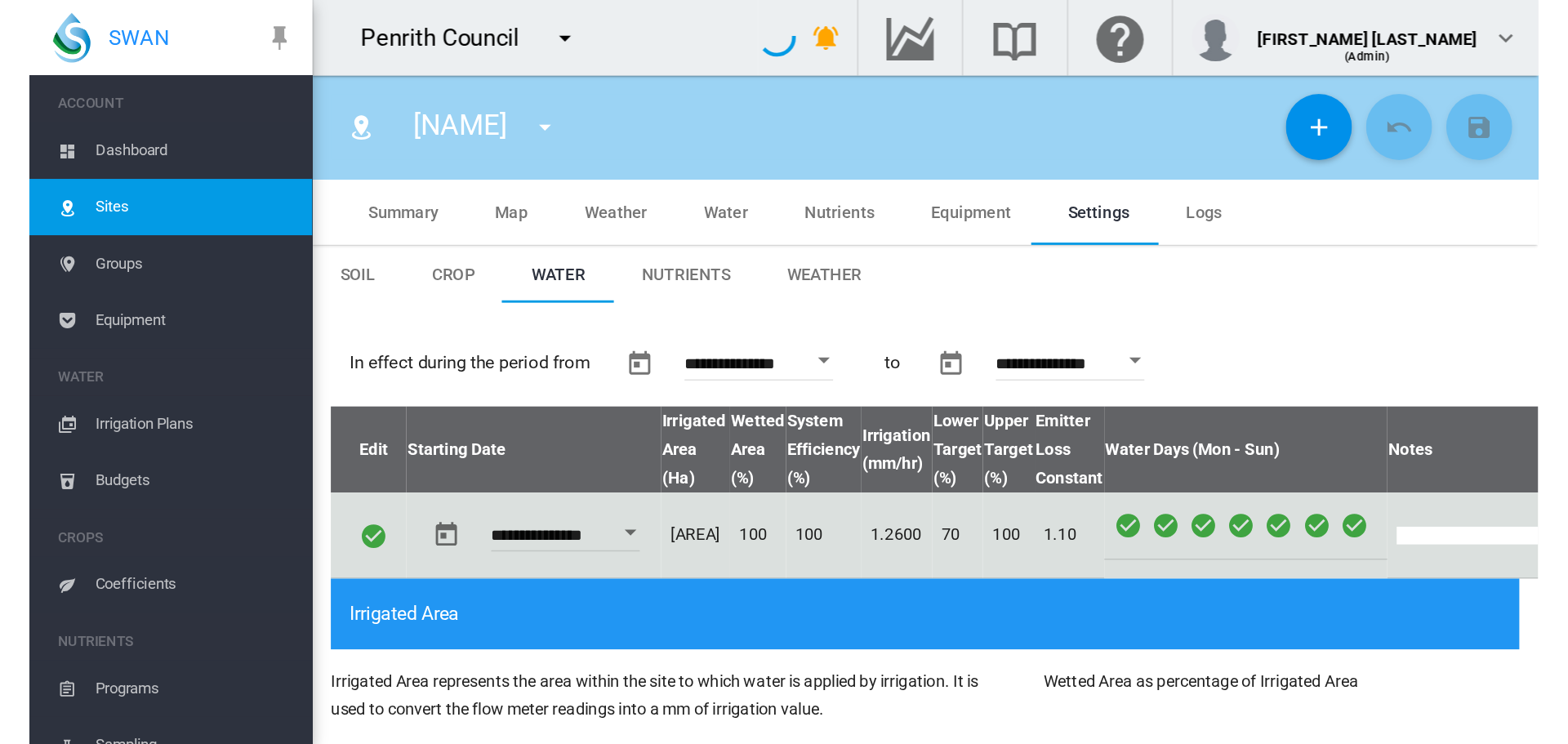 scroll, scrollTop: 572, scrollLeft: 0, axis: vertical 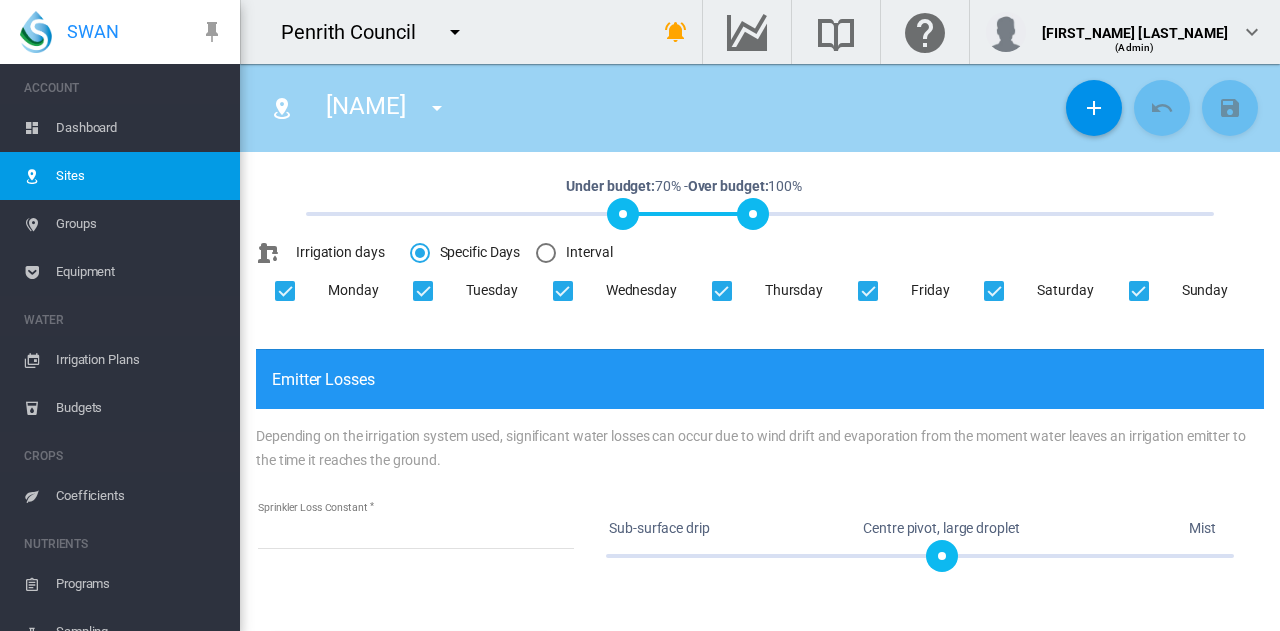 drag, startPoint x: 427, startPoint y: 293, endPoint x: 674, endPoint y: 302, distance: 247.16391 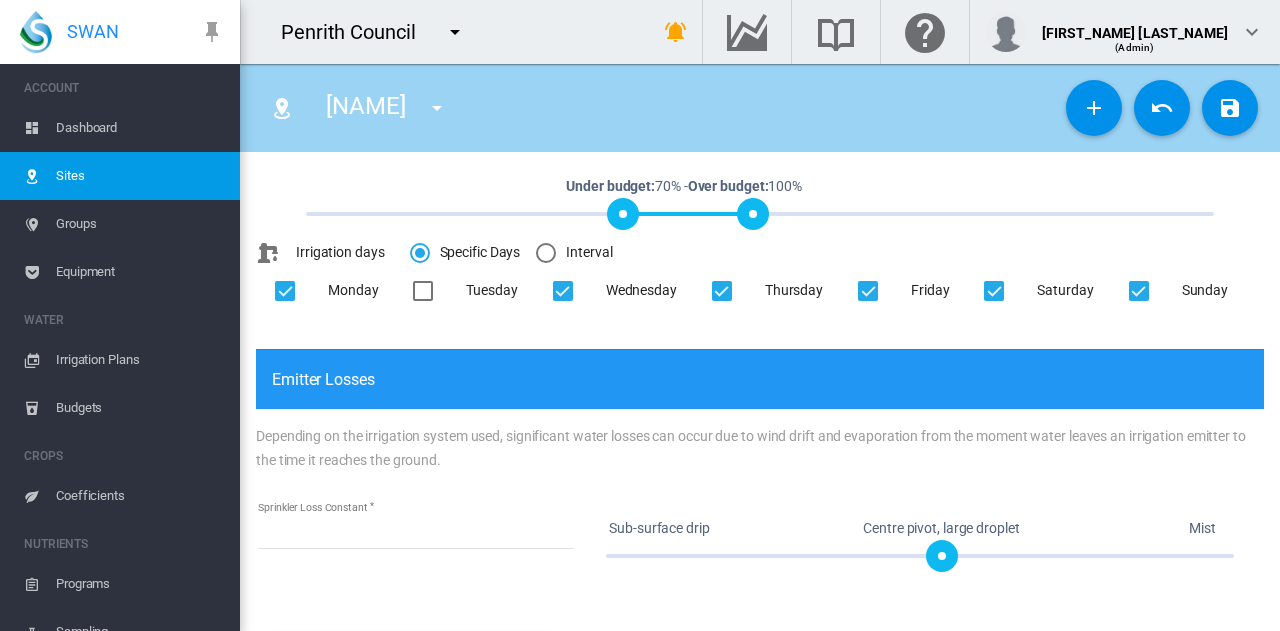 click at bounding box center (722, 291) 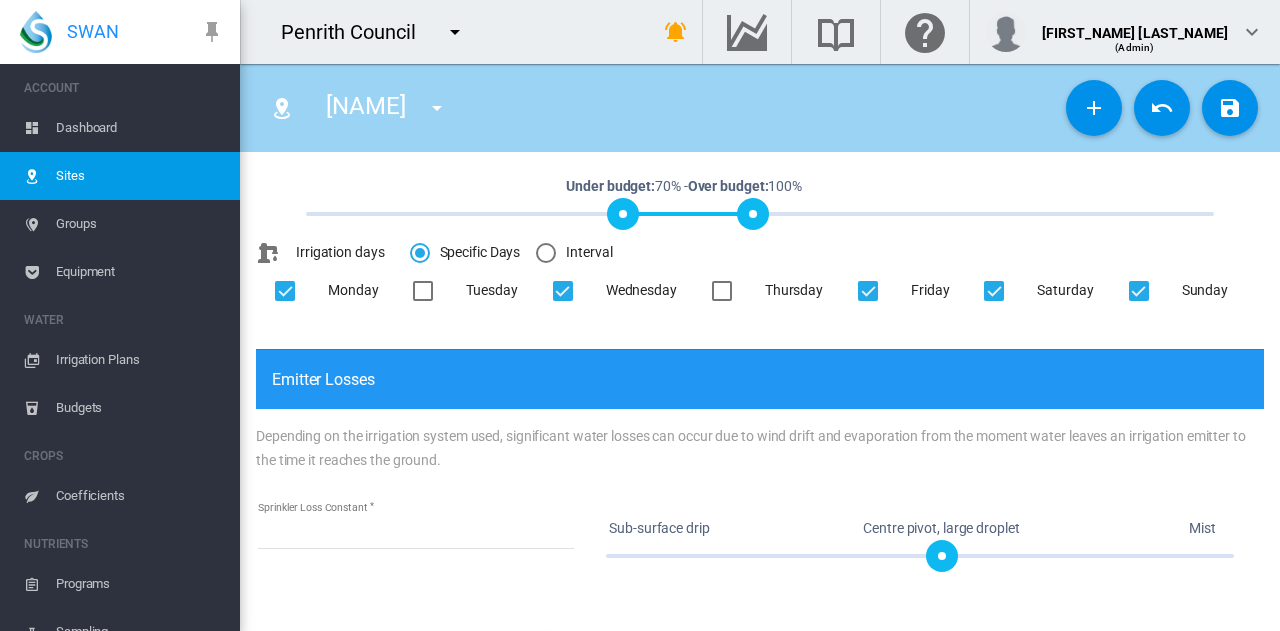 click at bounding box center [994, 291] 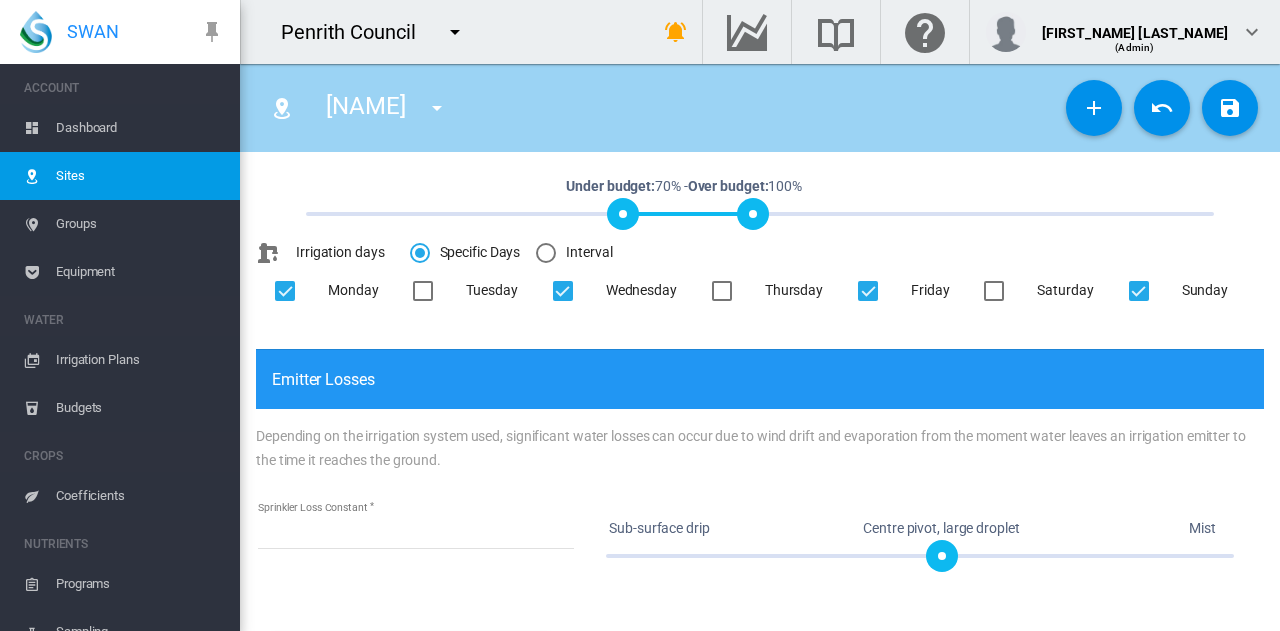 click at bounding box center (1139, 291) 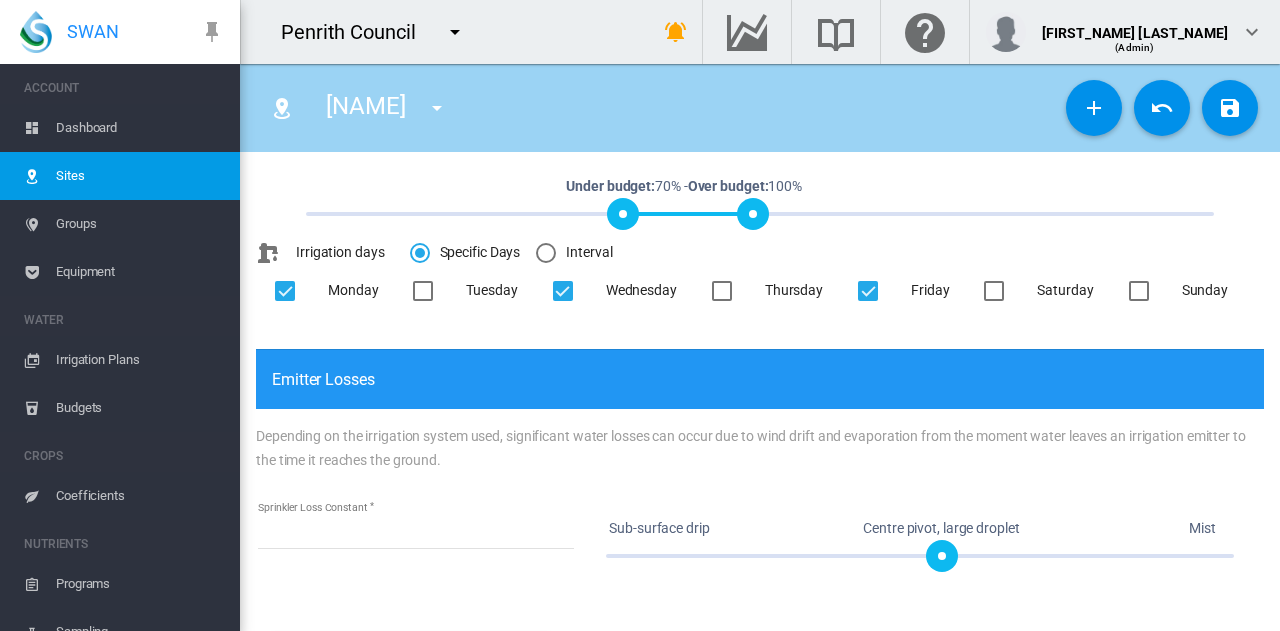 click at bounding box center (1230, 108) 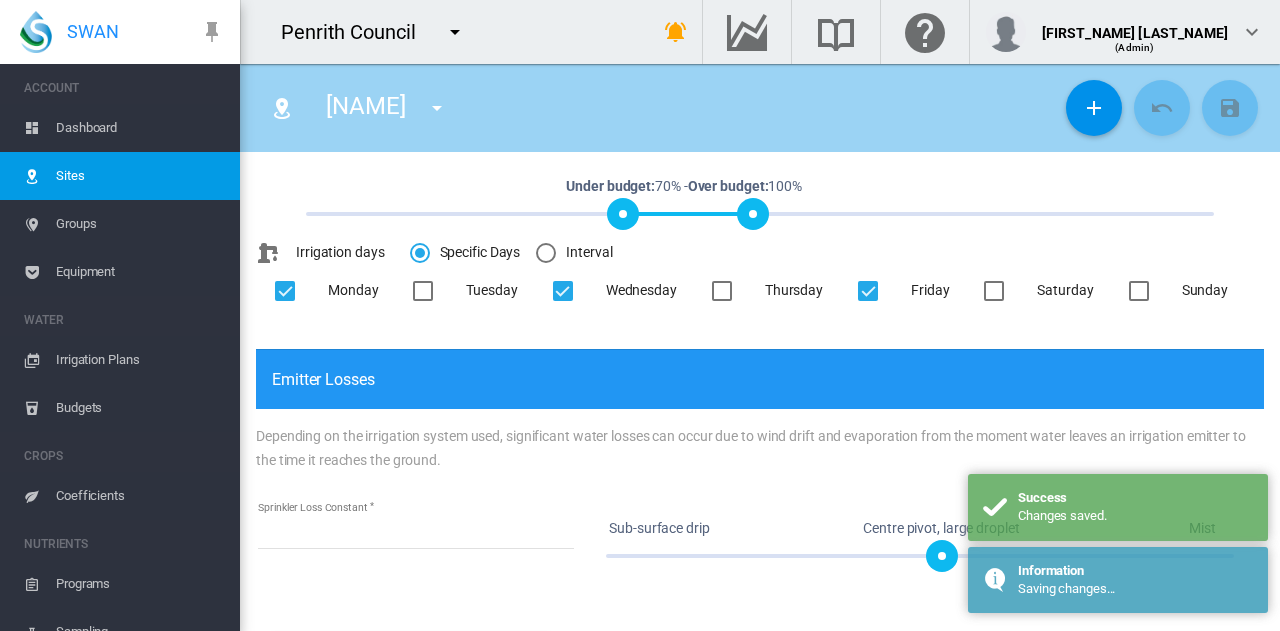 click on "Dashboard" at bounding box center [140, 128] 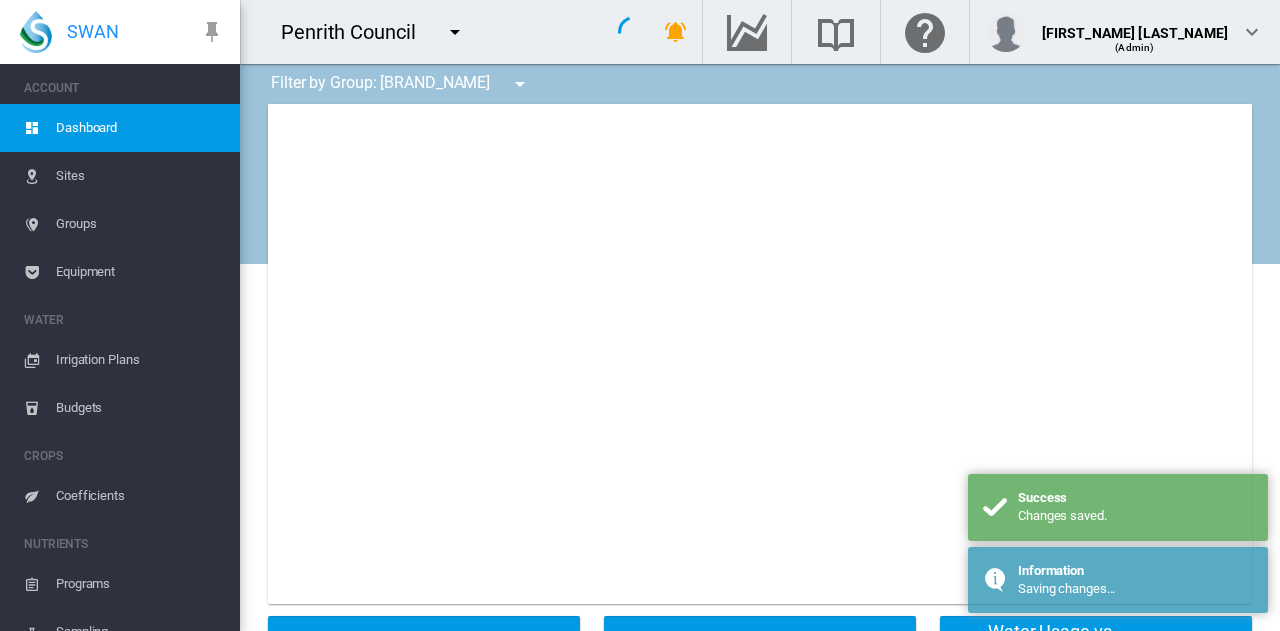 click on "Dashboard" at bounding box center [140, 128] 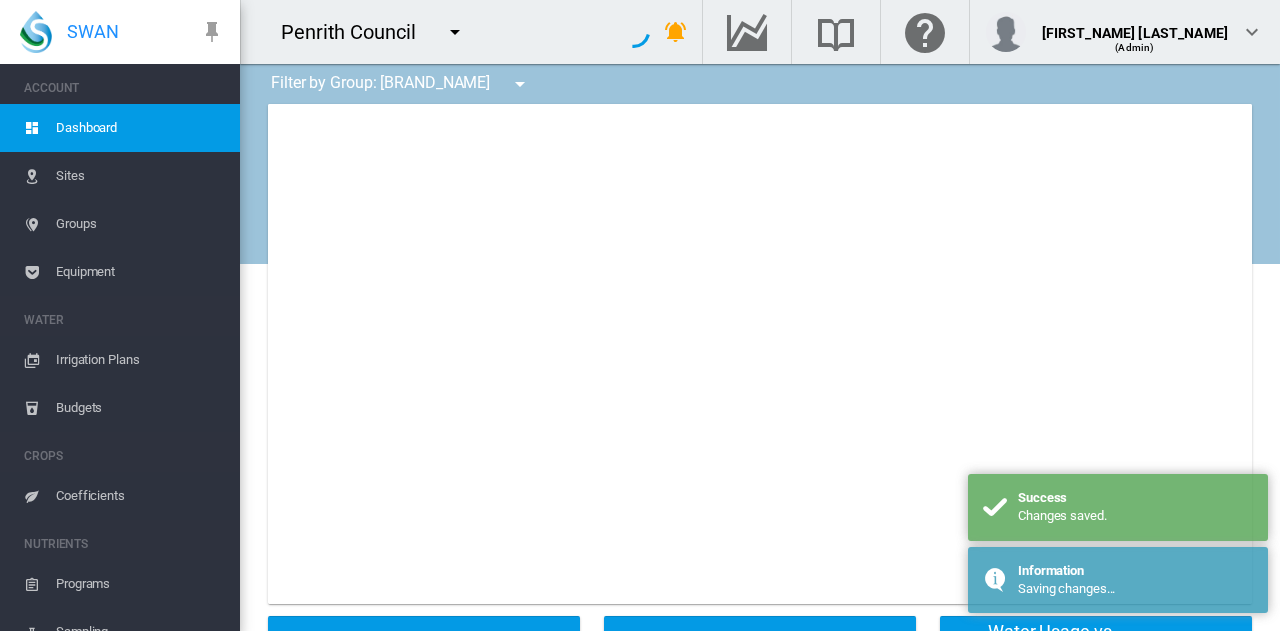 type on "**********" 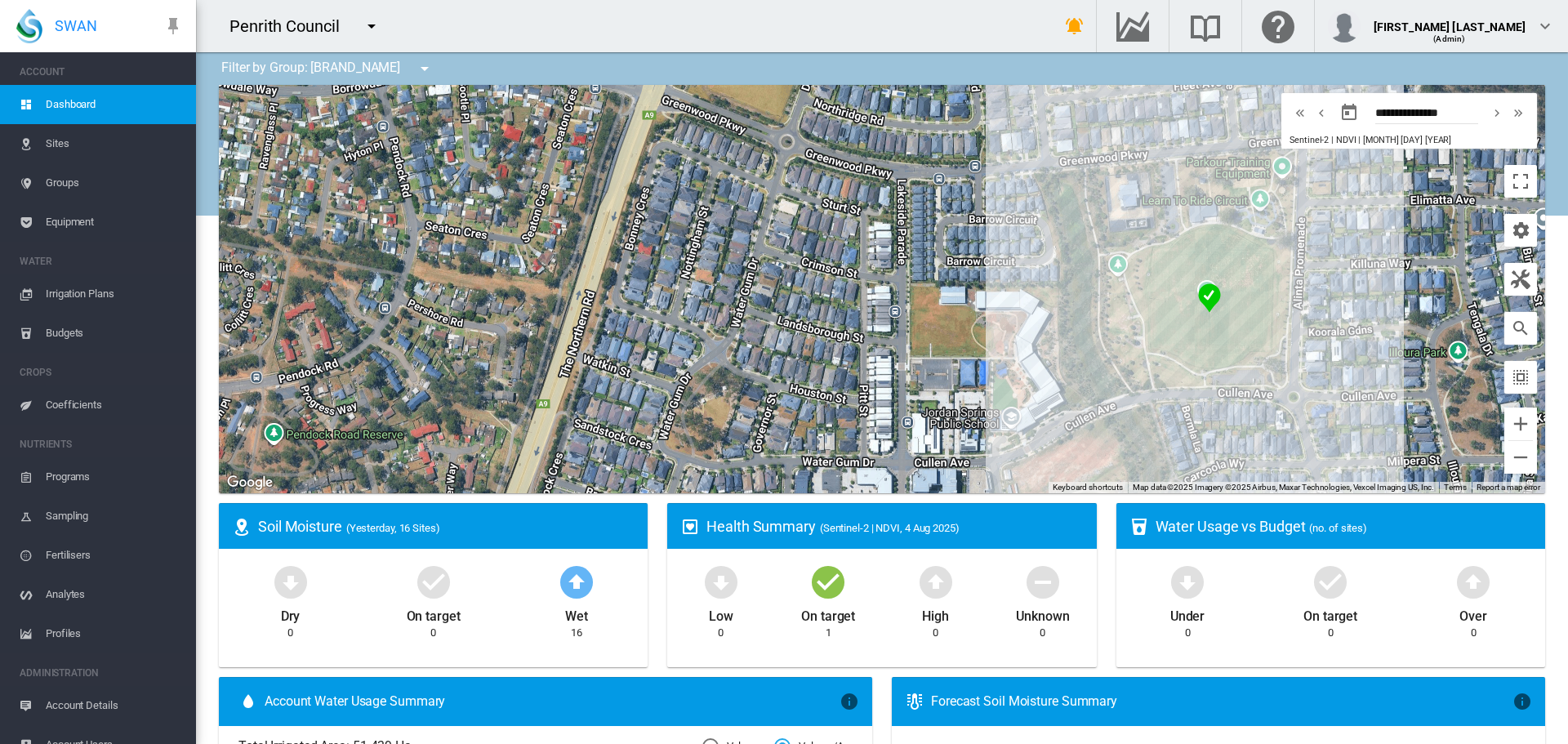 click on "Dashboard" at bounding box center (114, 105) 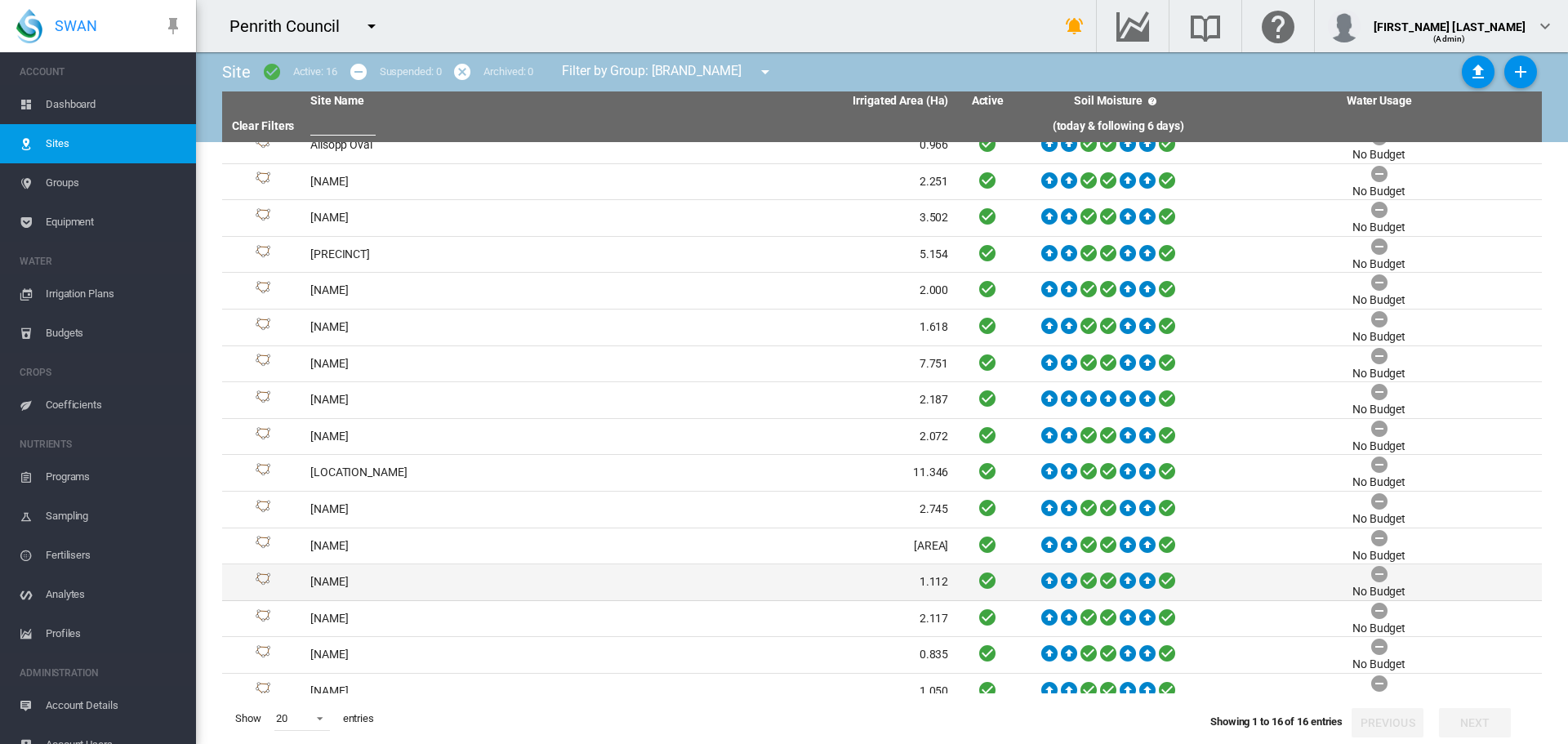 scroll, scrollTop: 0, scrollLeft: 0, axis: both 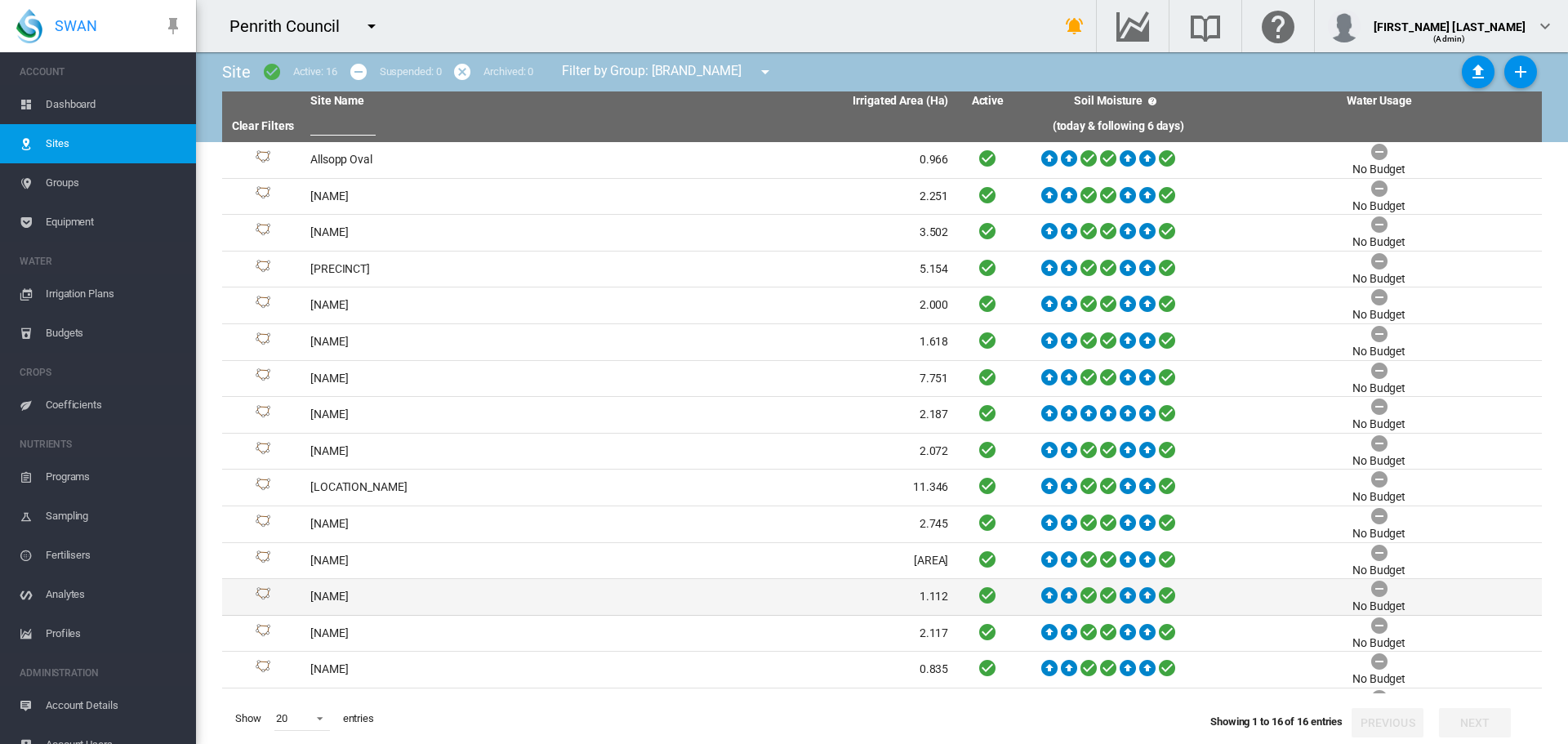 click on "[NAME]" at bounding box center (466, 597) 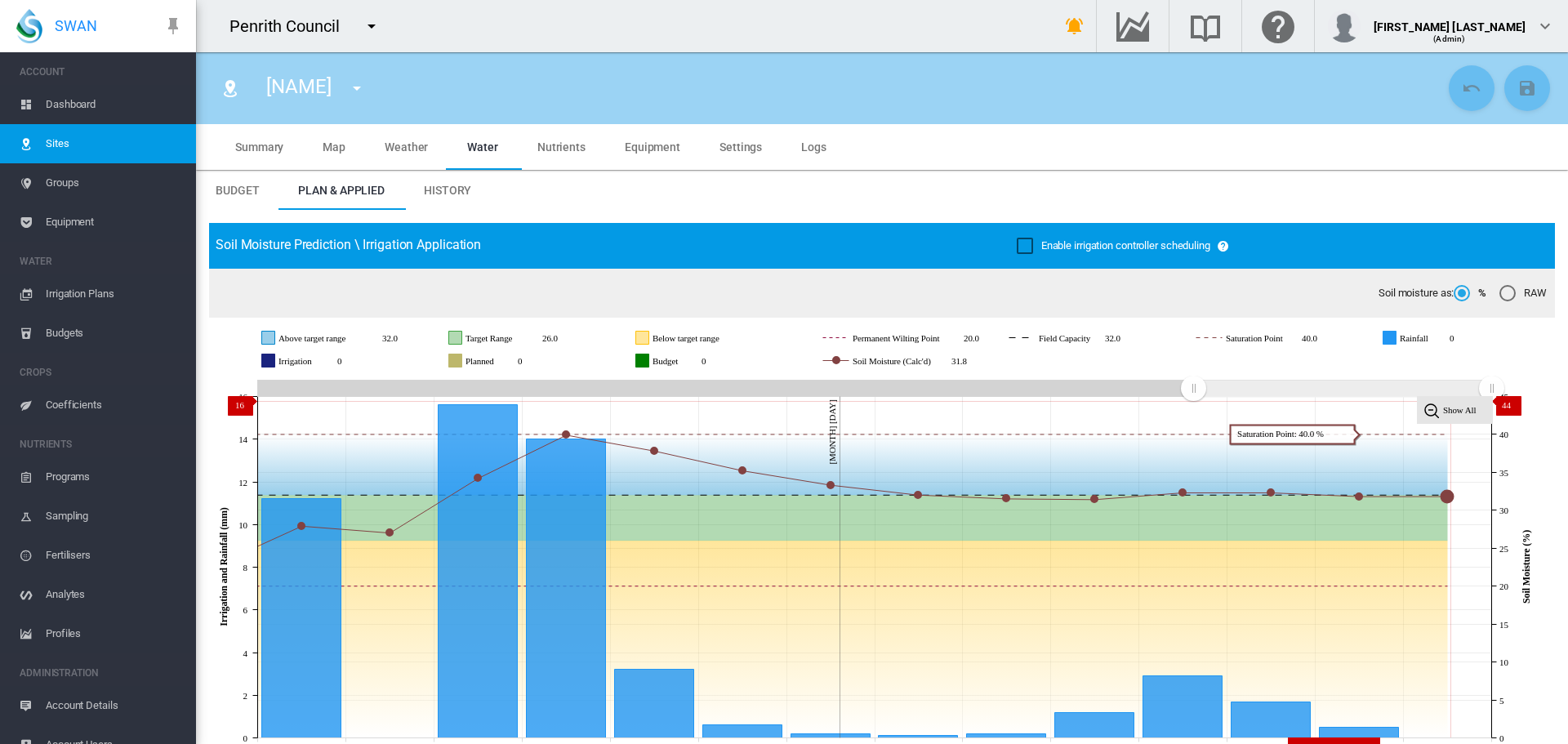 click 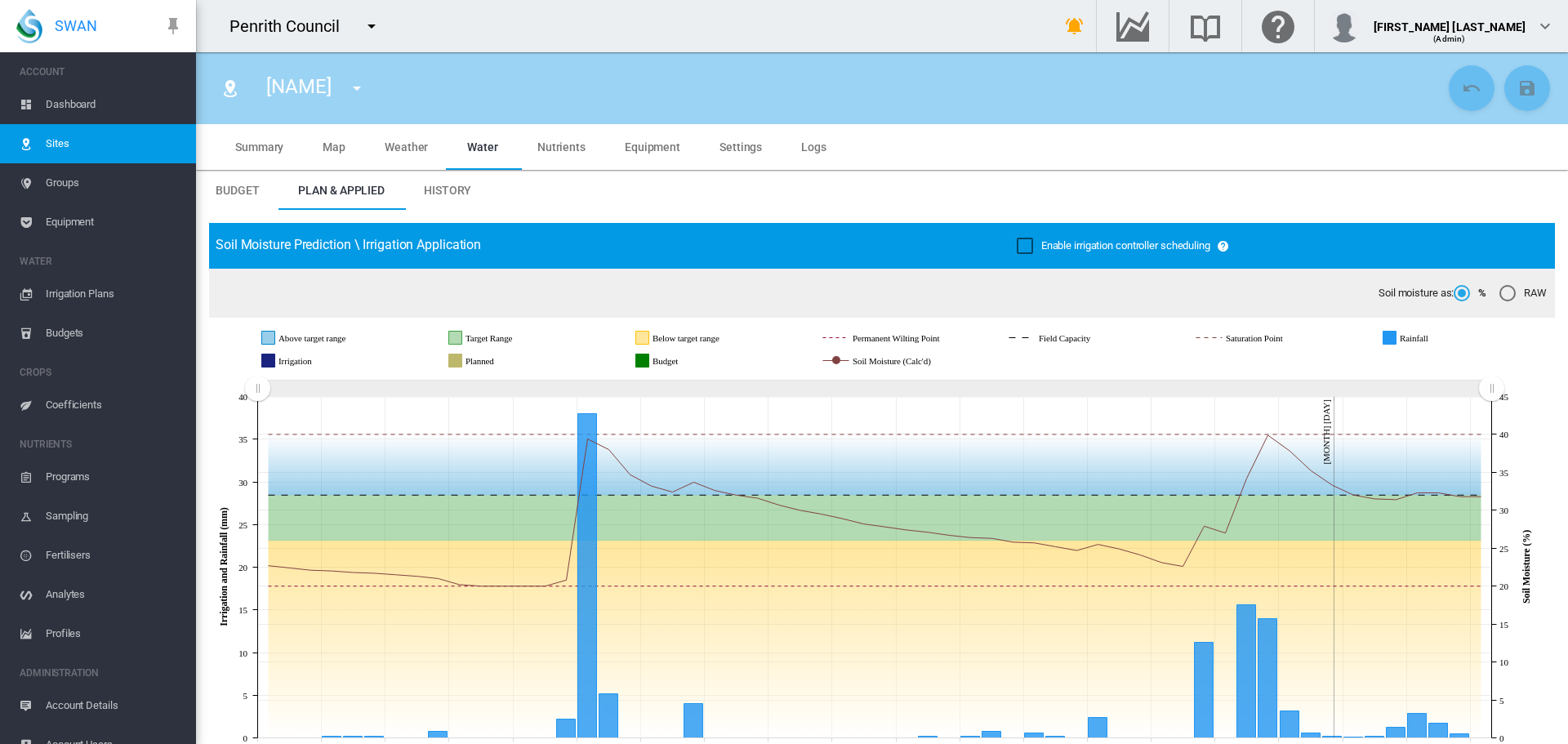 click on "Map" at bounding box center (334, 147) 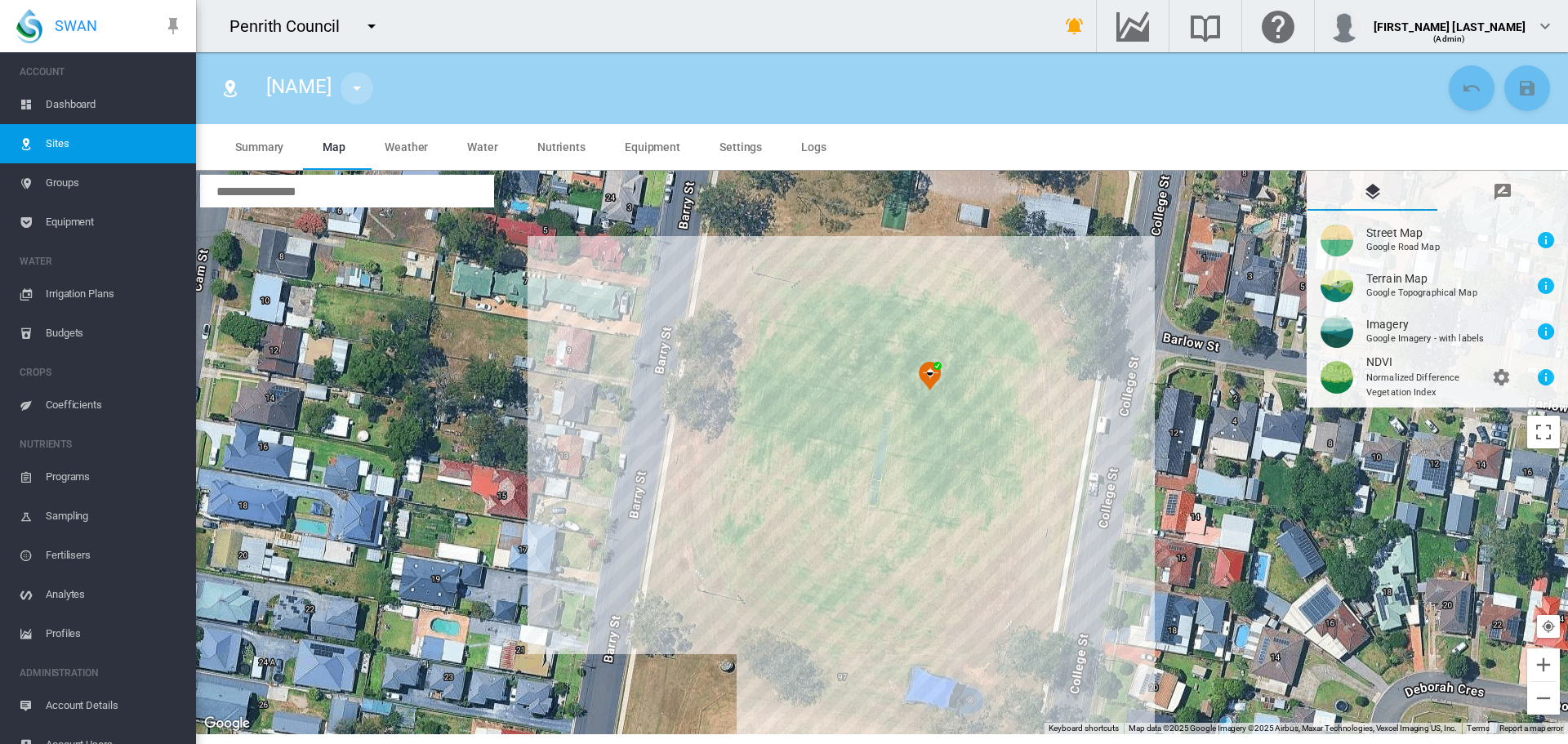 click at bounding box center [357, 88] 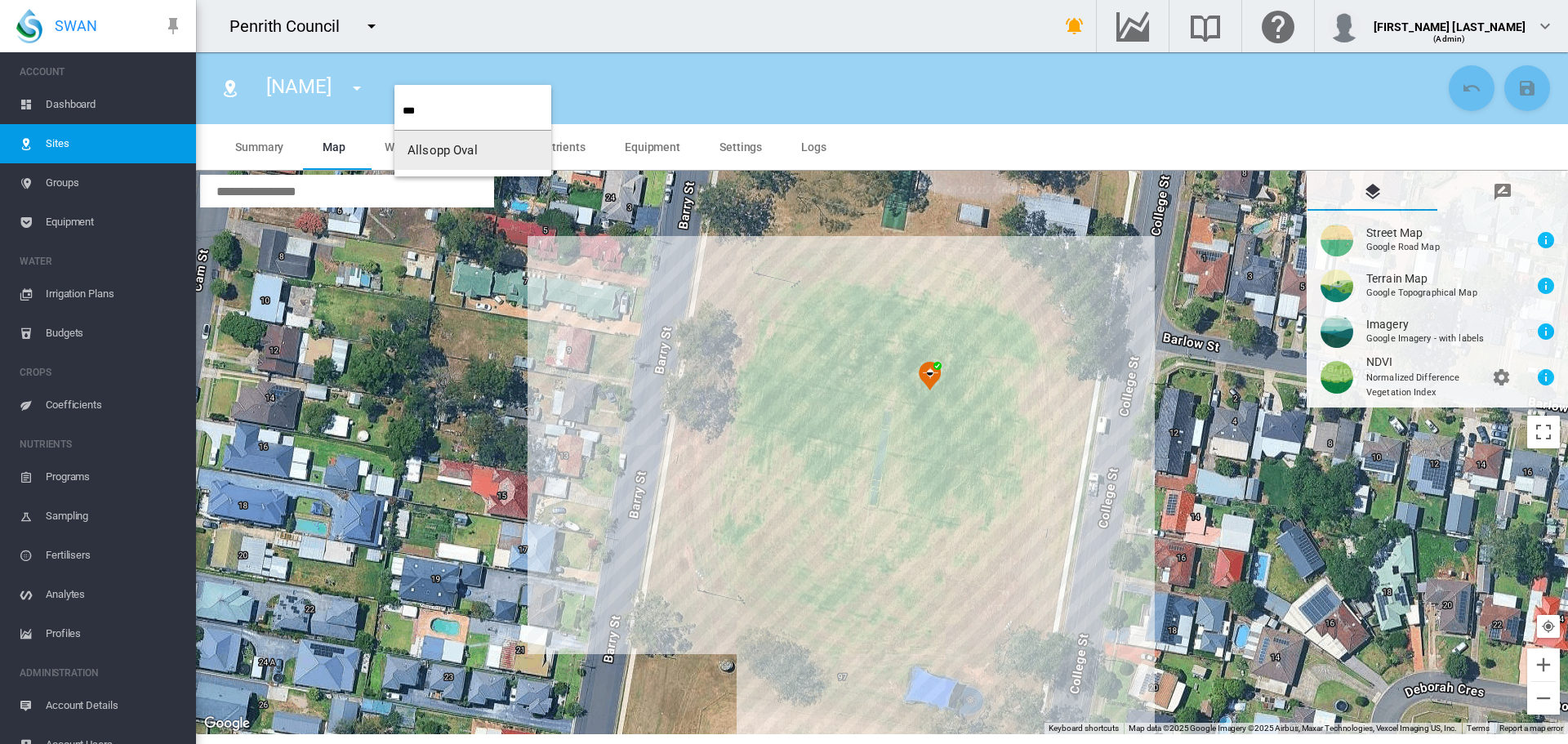 type on "***" 